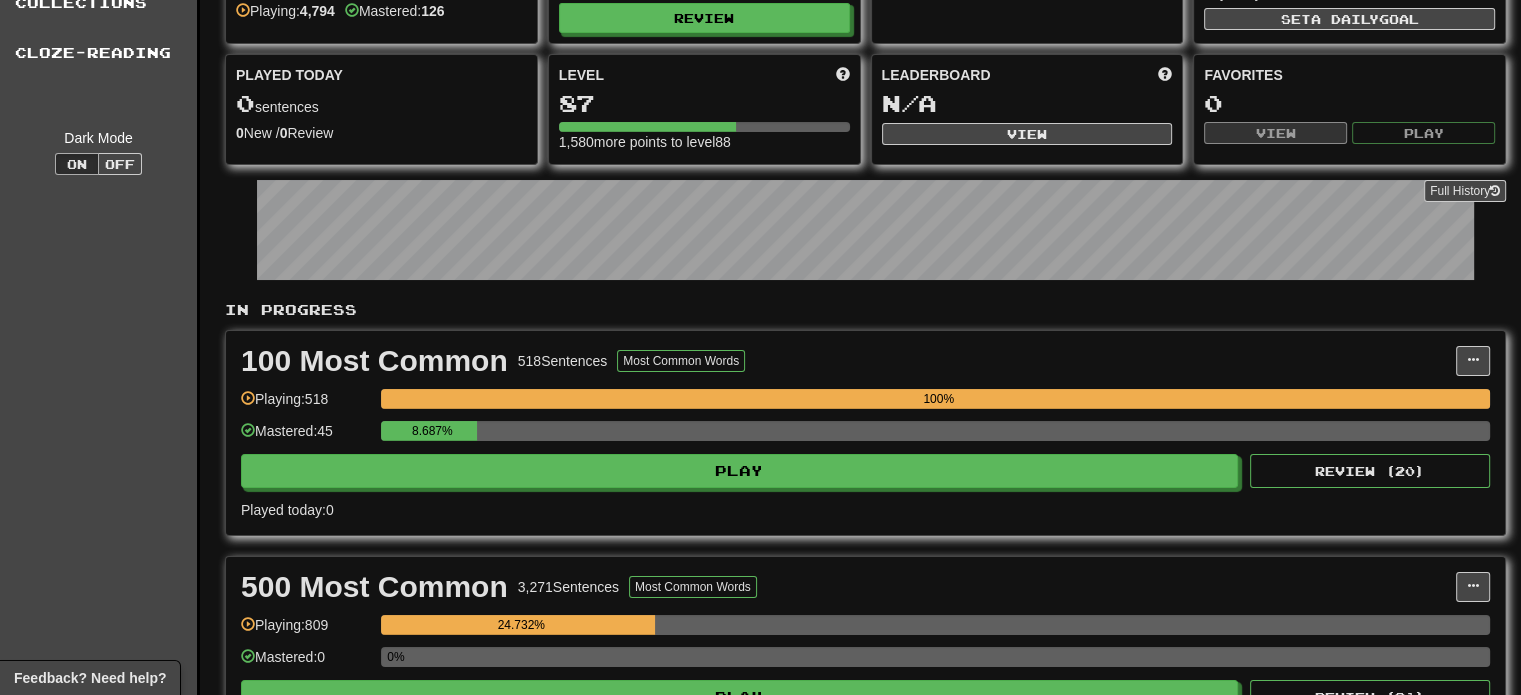 scroll, scrollTop: 400, scrollLeft: 0, axis: vertical 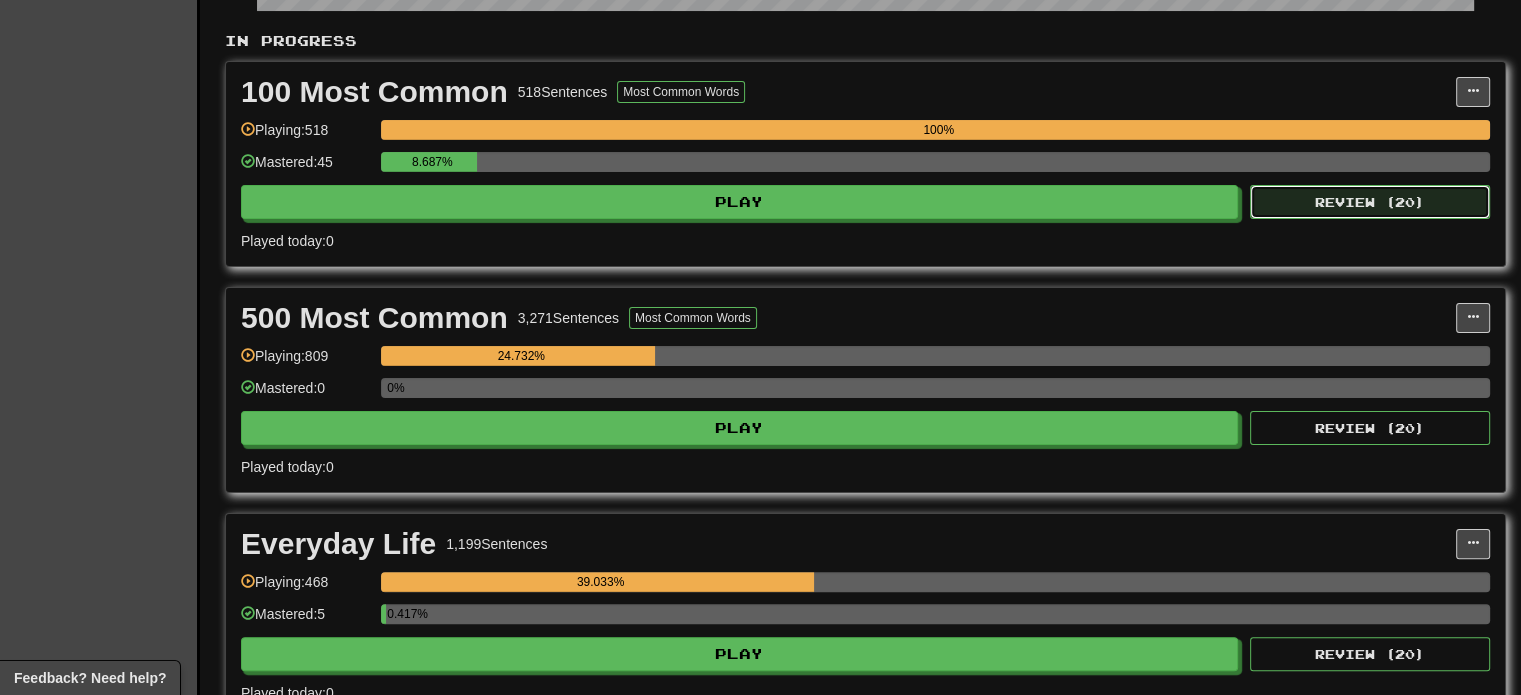 click on "Review ( 20 )" at bounding box center (1370, 202) 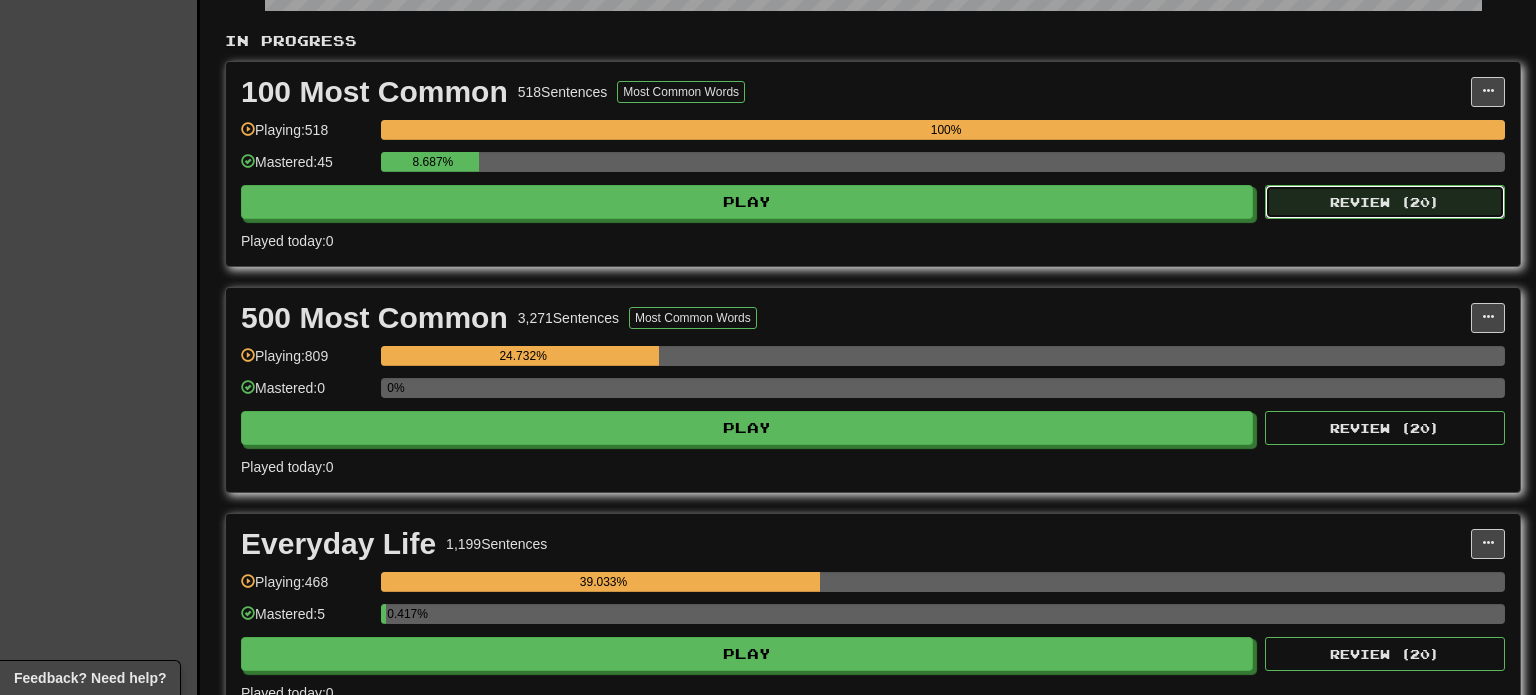 select on "********" 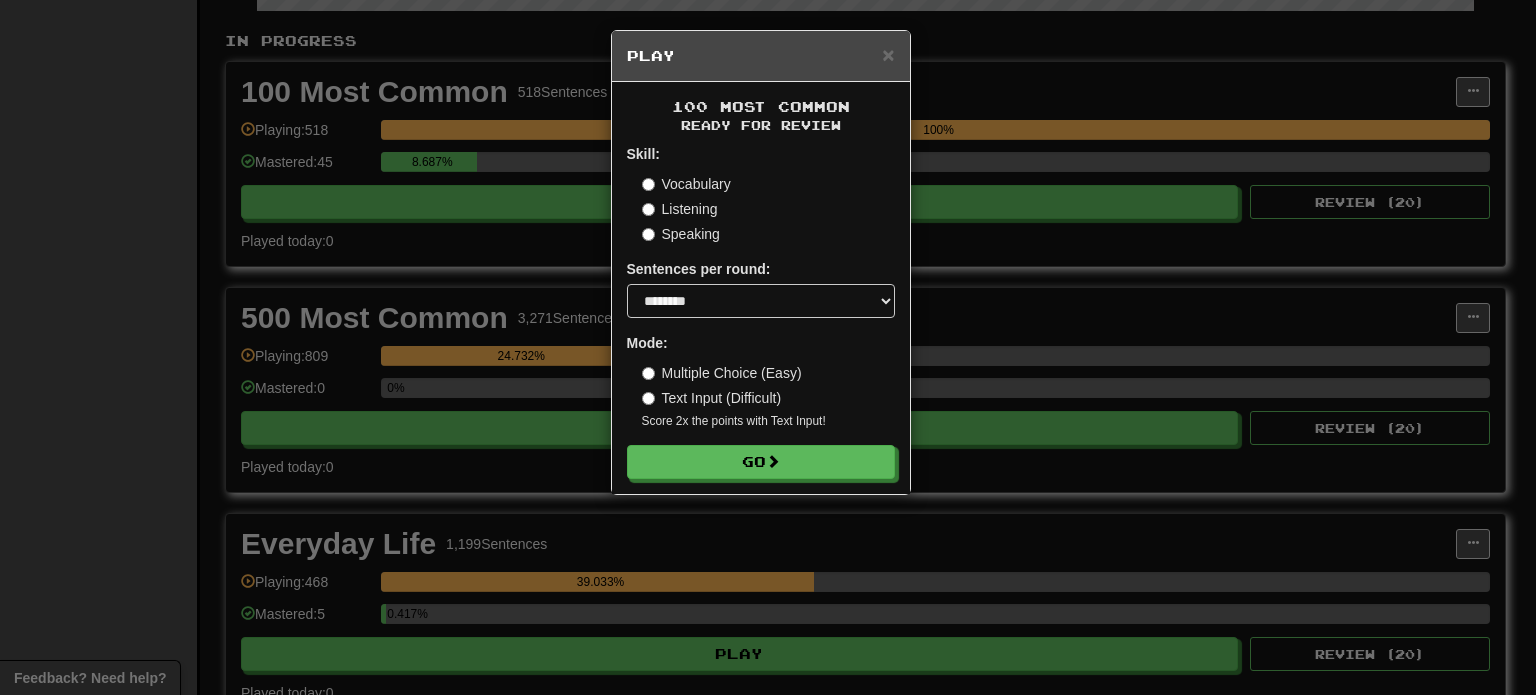 click on "× Play 100 Most Common Ready for Review Skill: Vocabulary Listening Speaking Sentences per round: * ** ** ** ** ** *** ******** Mode: Multiple Choice (Easy) Text Input (Difficult) Score 2x the points with Text Input ! Go" at bounding box center [768, 347] 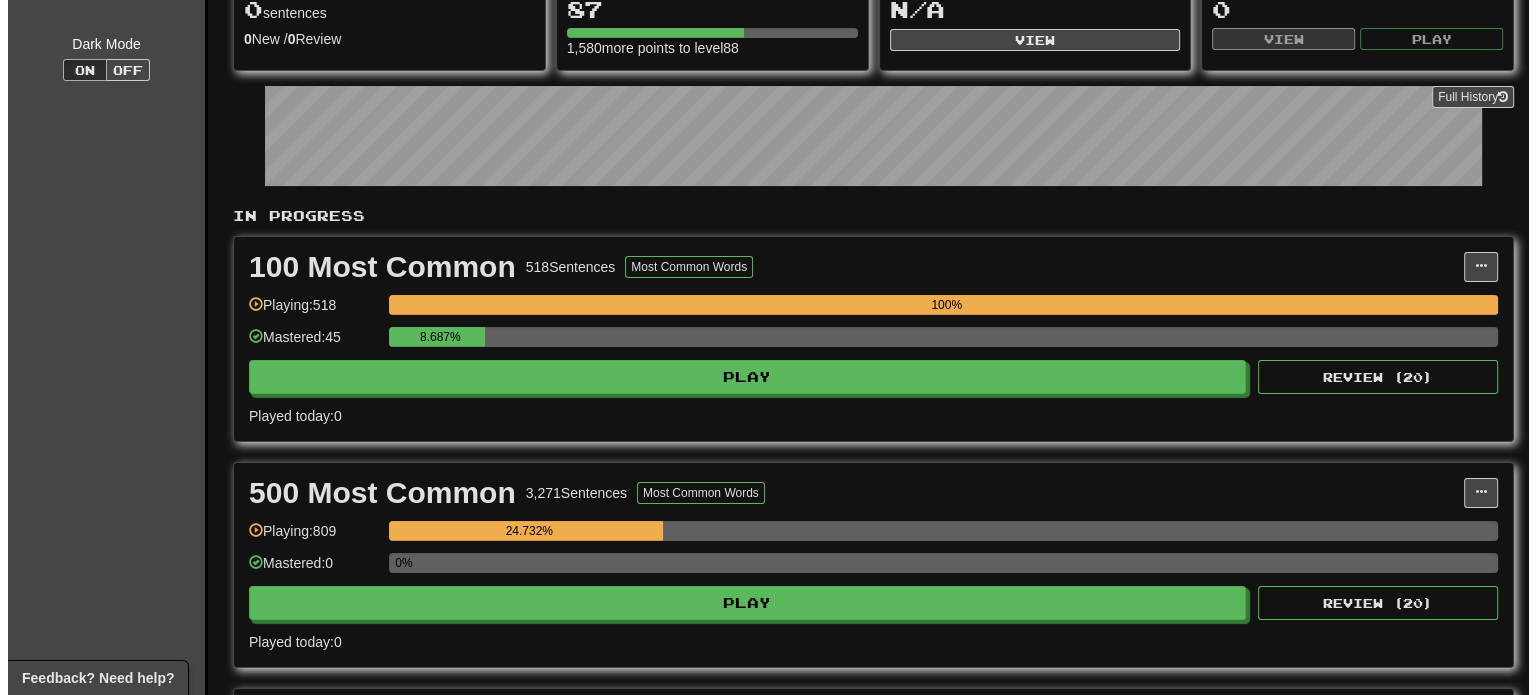 scroll, scrollTop: 0, scrollLeft: 0, axis: both 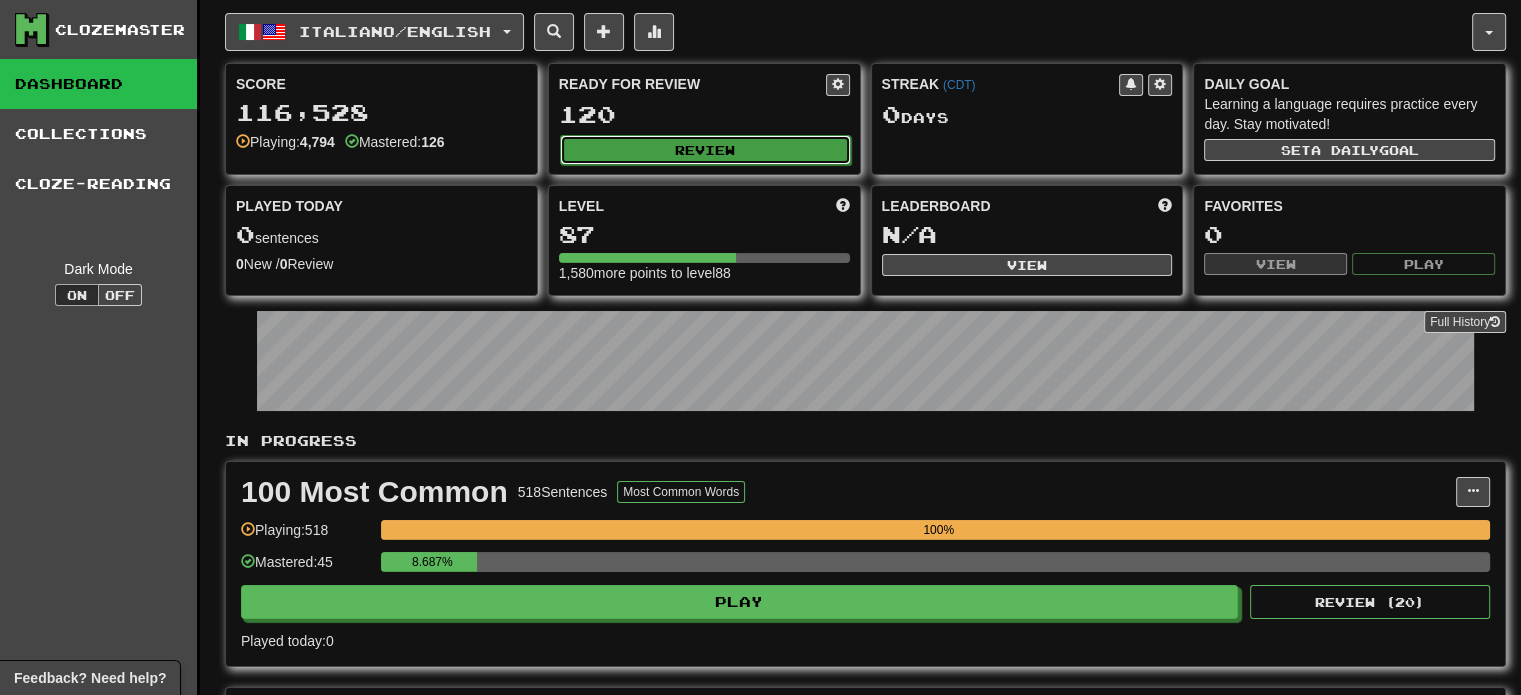 click on "Review" at bounding box center [705, 150] 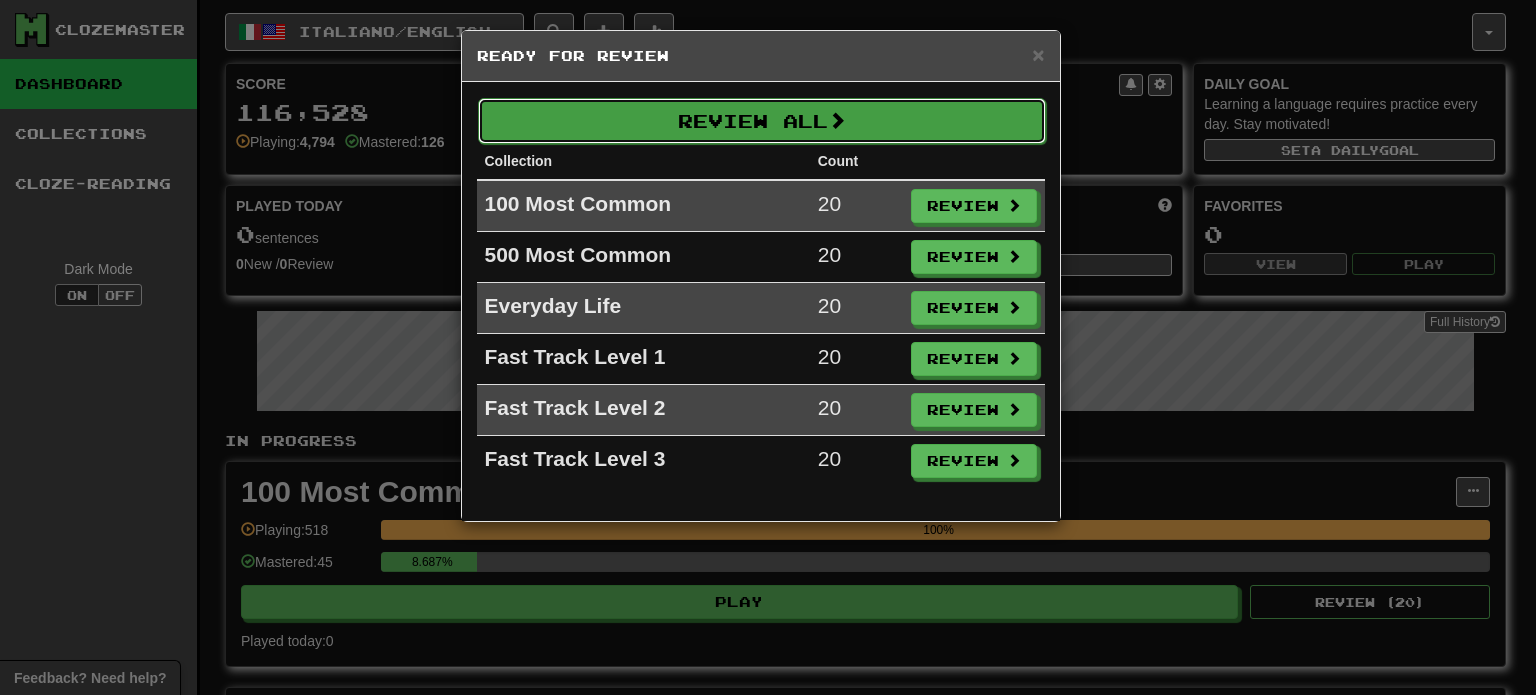 click on "Review All" at bounding box center [762, 121] 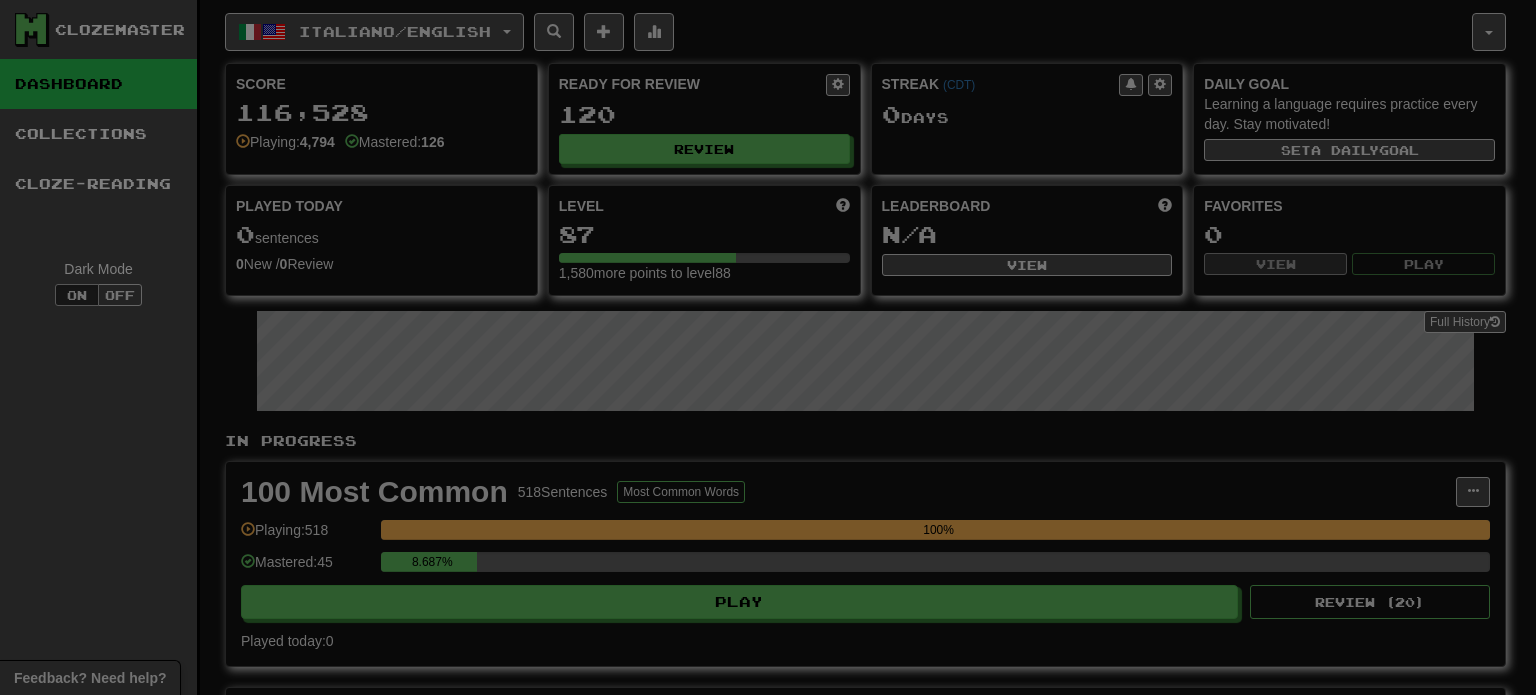 select on "********" 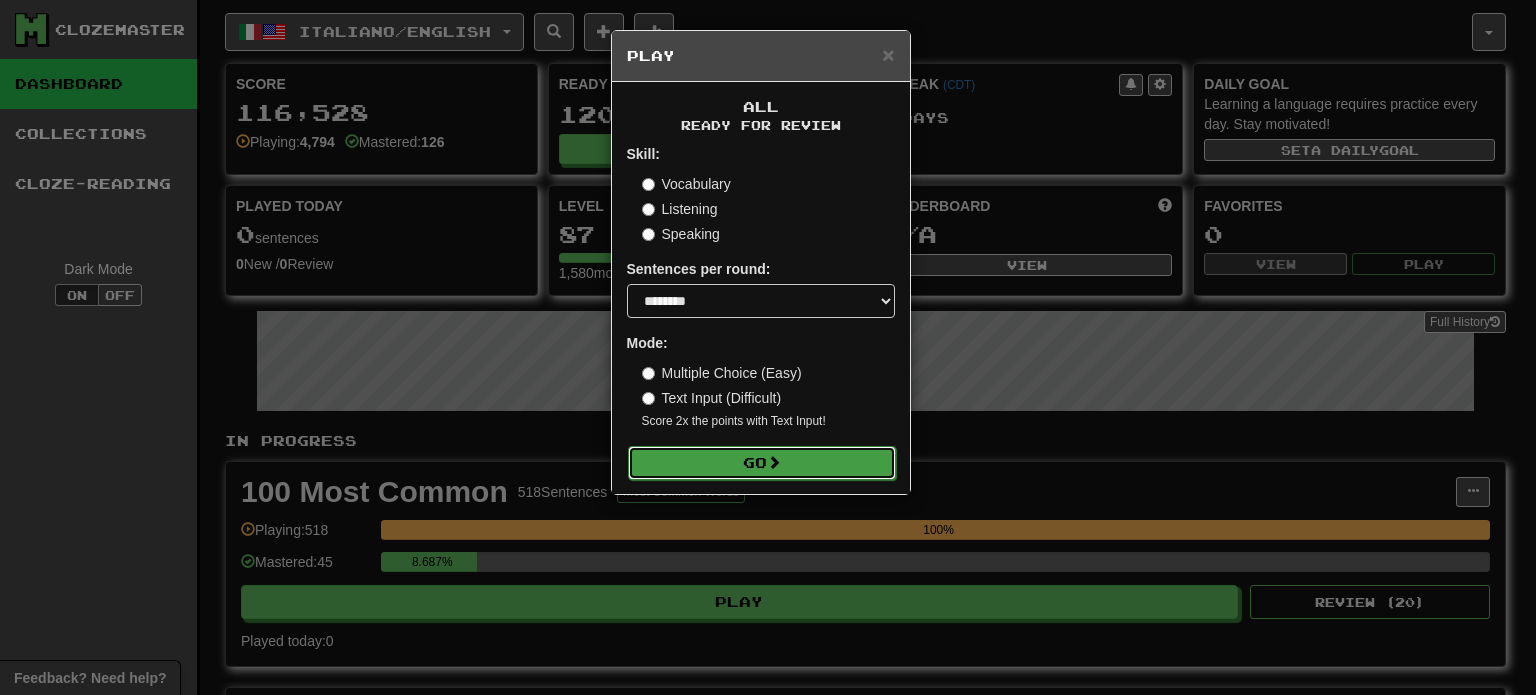 click on "Go" at bounding box center (762, 463) 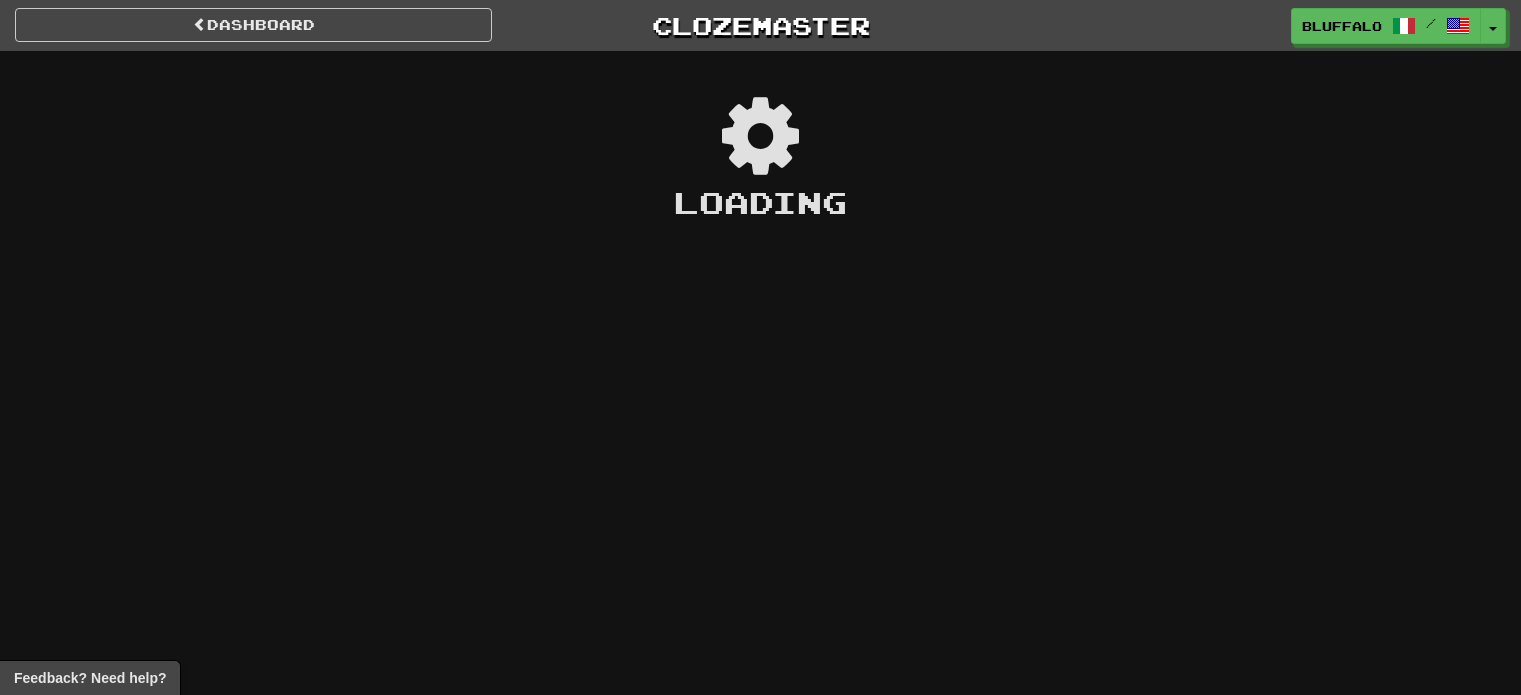 scroll, scrollTop: 0, scrollLeft: 0, axis: both 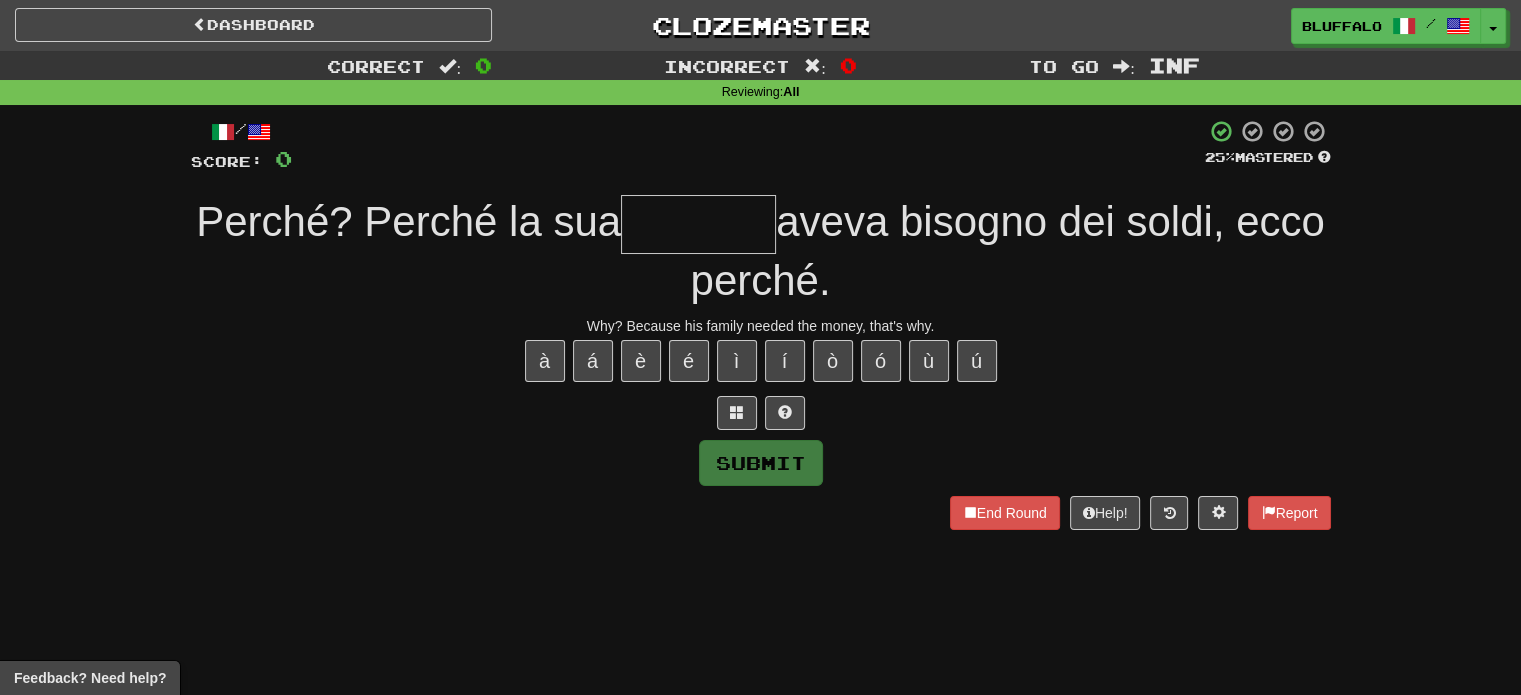 click at bounding box center [698, 224] 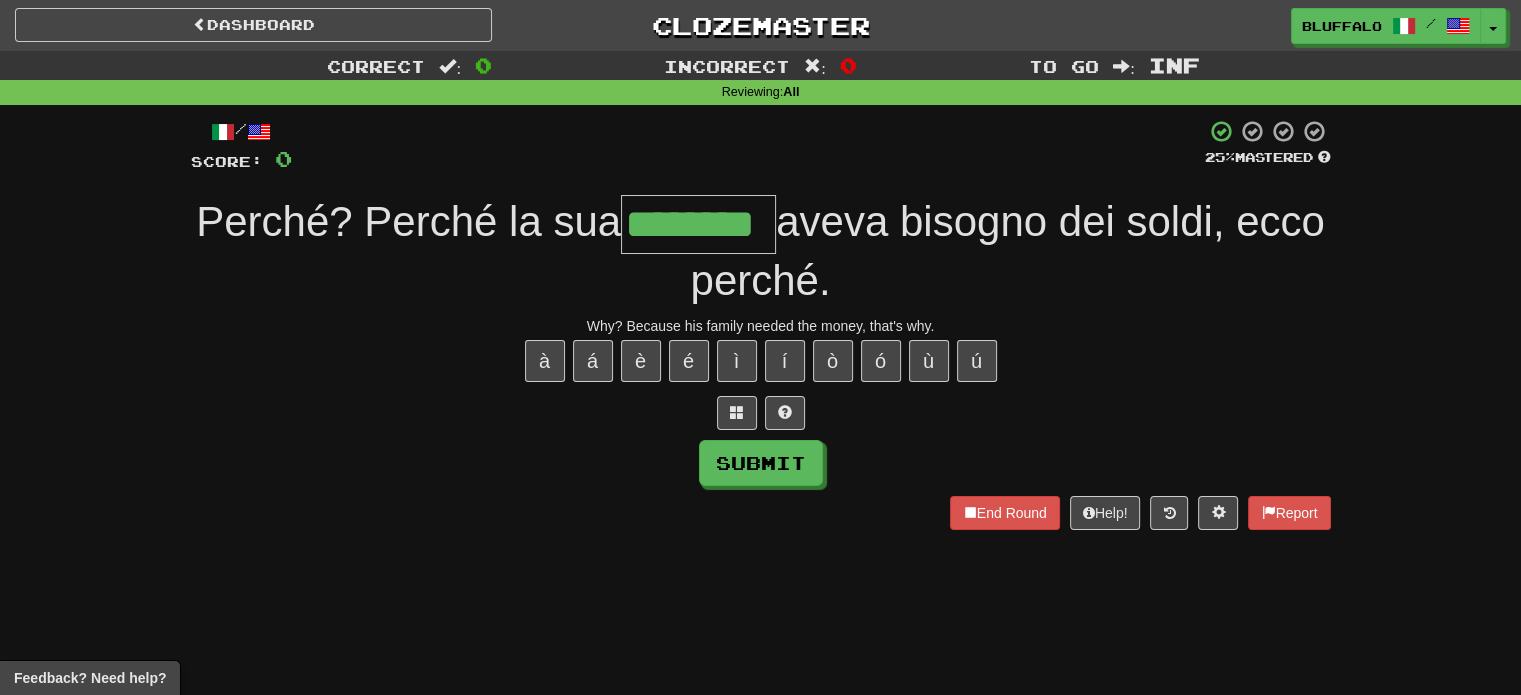 type on "********" 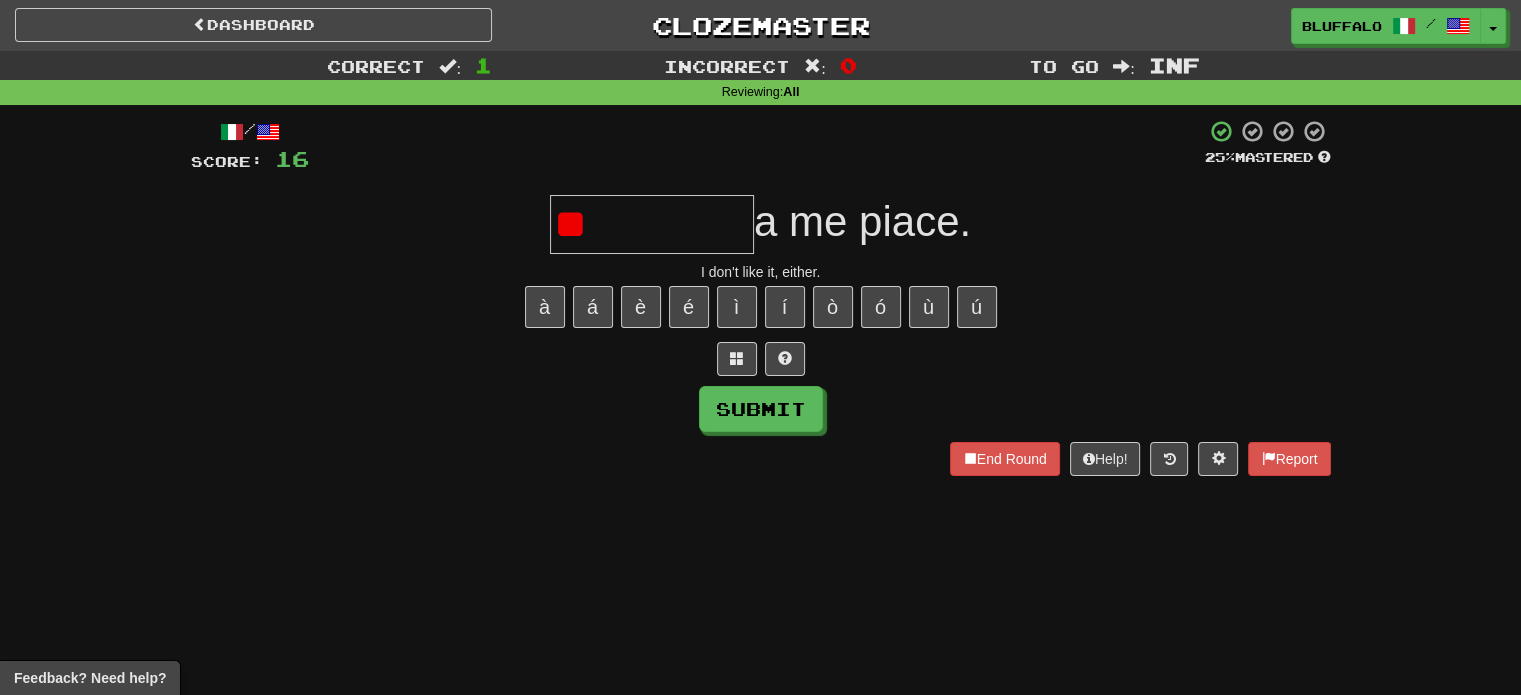 type on "*" 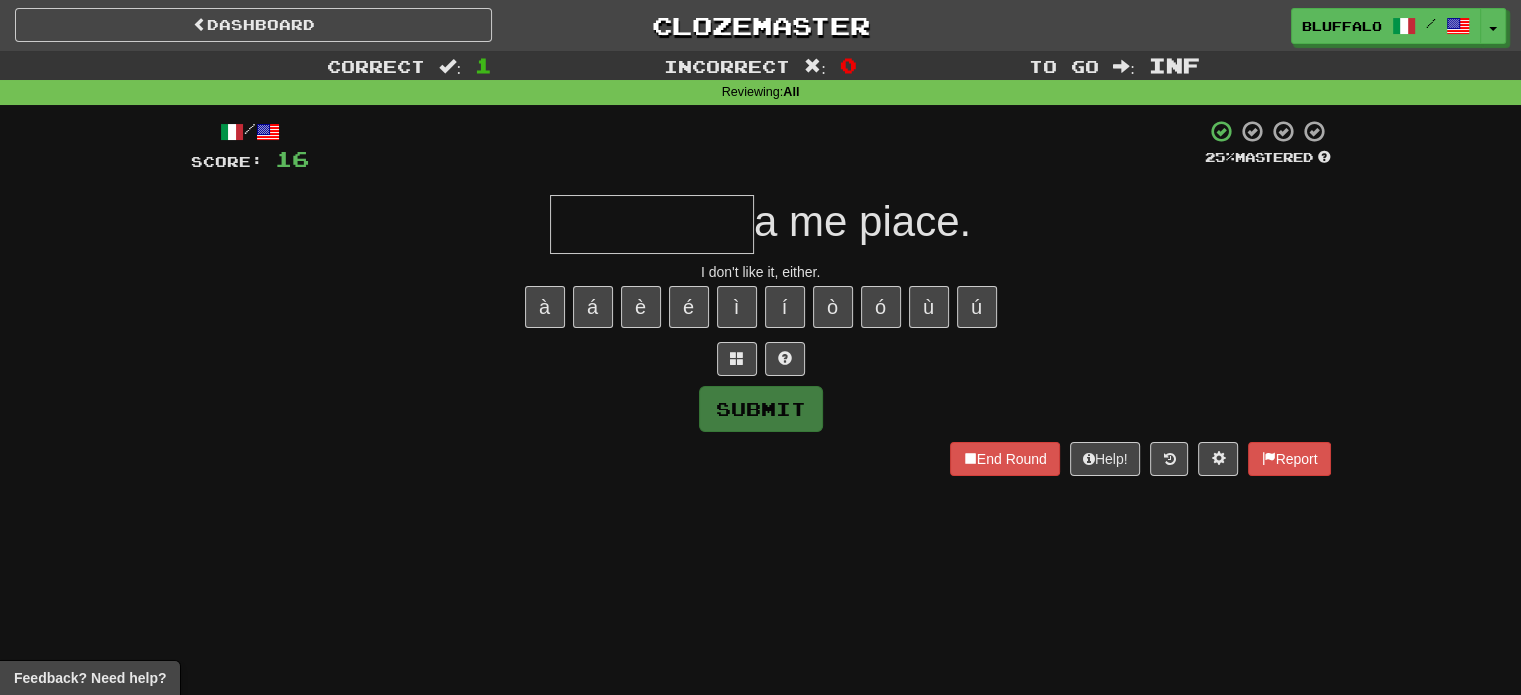 type on "*" 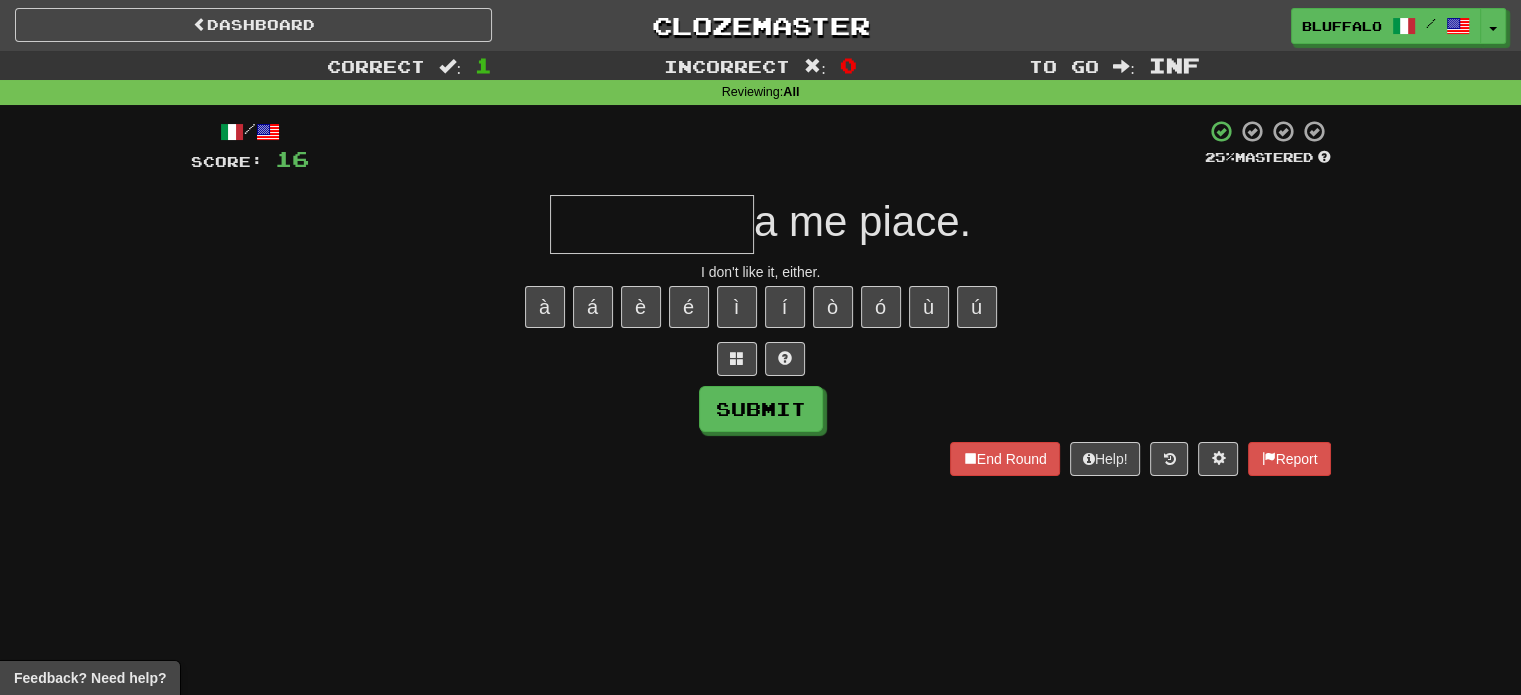 type on "*" 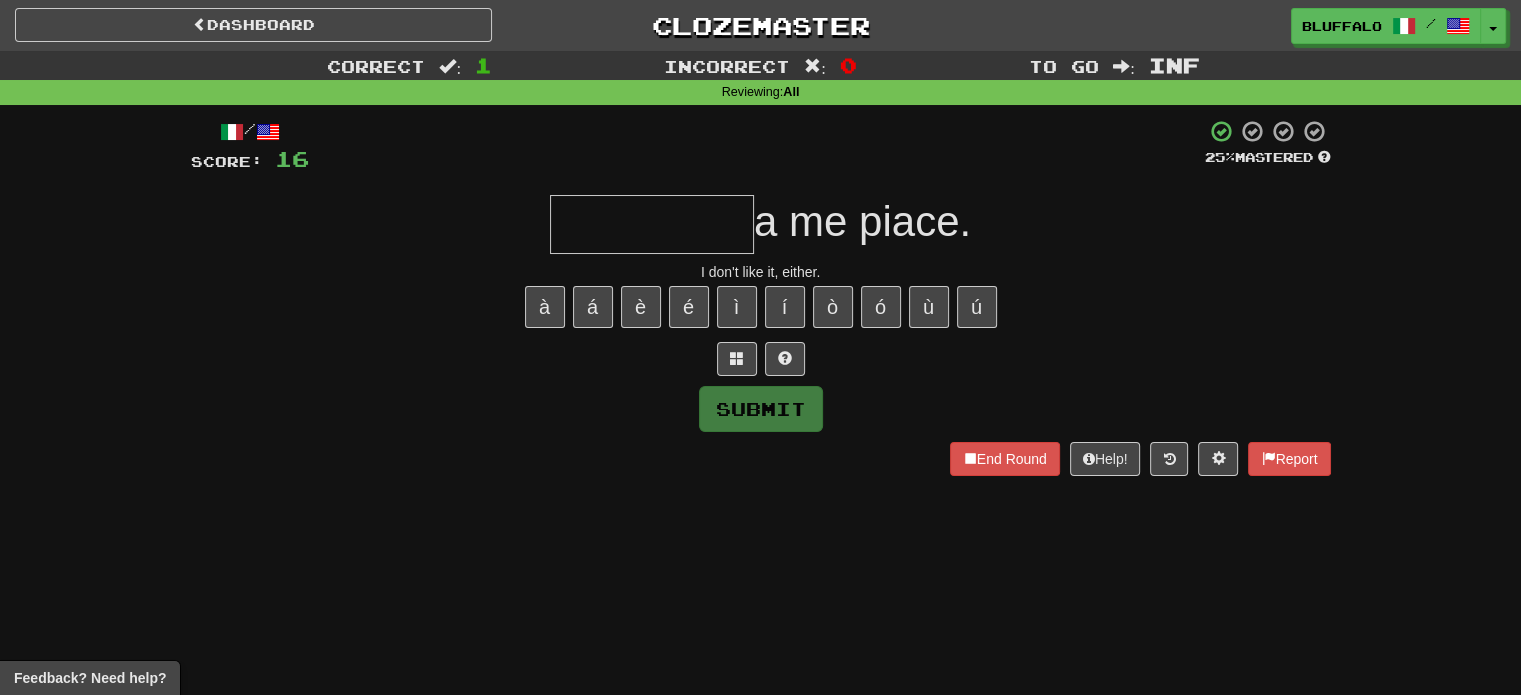 type on "*" 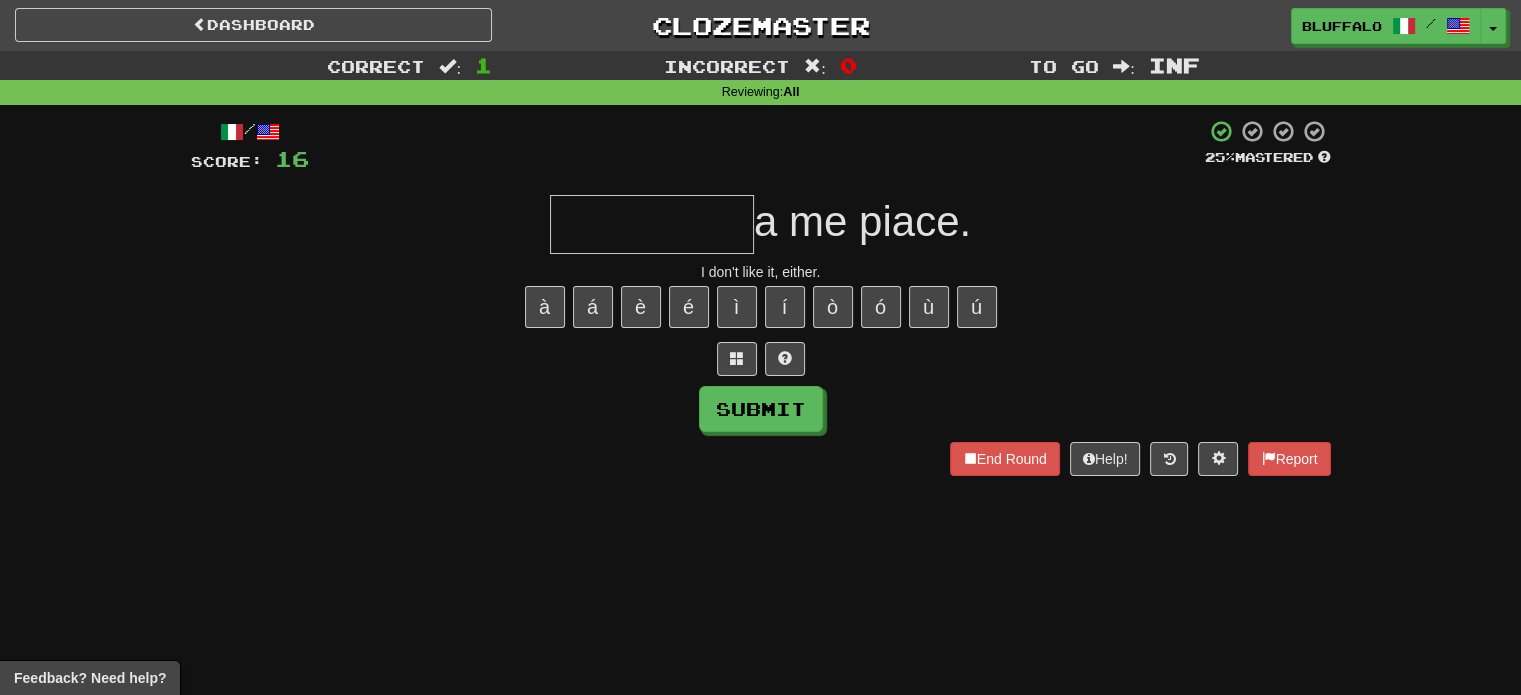 type on "*" 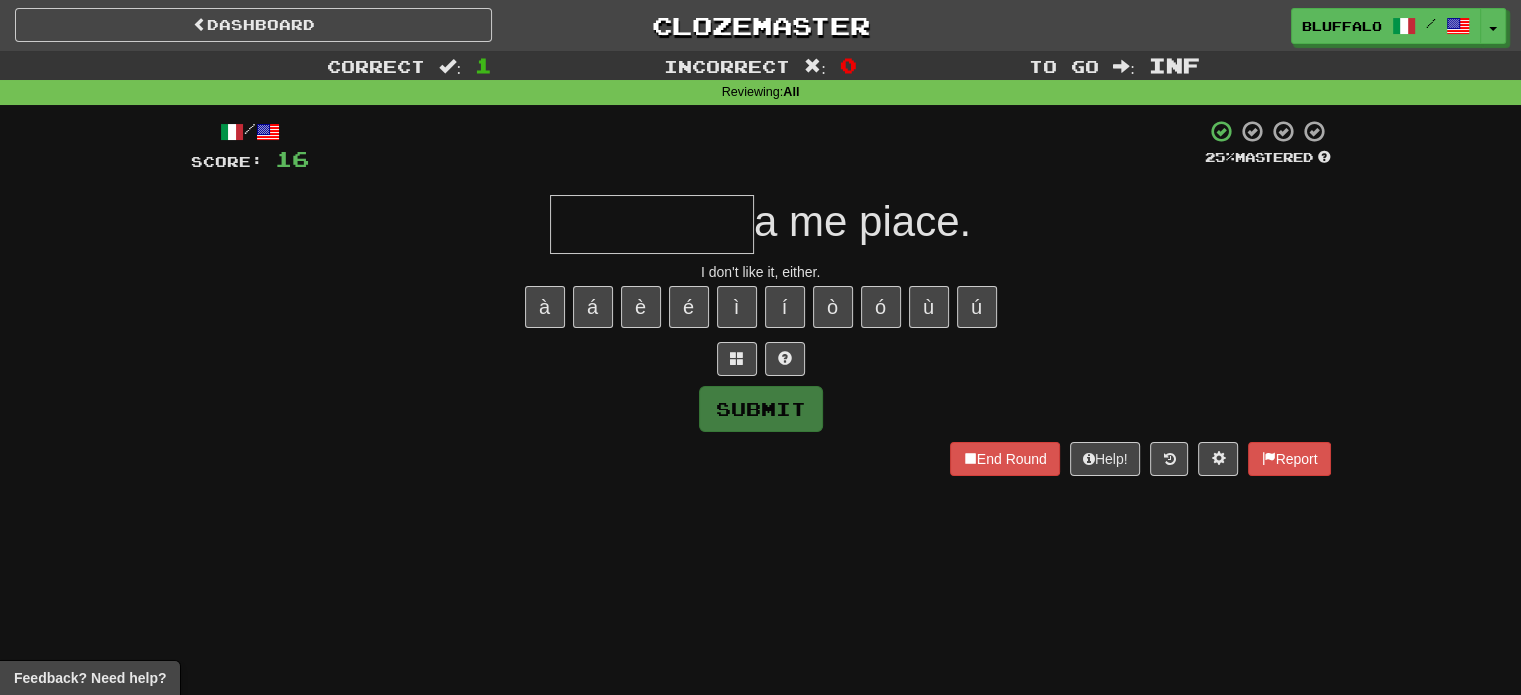 type on "*" 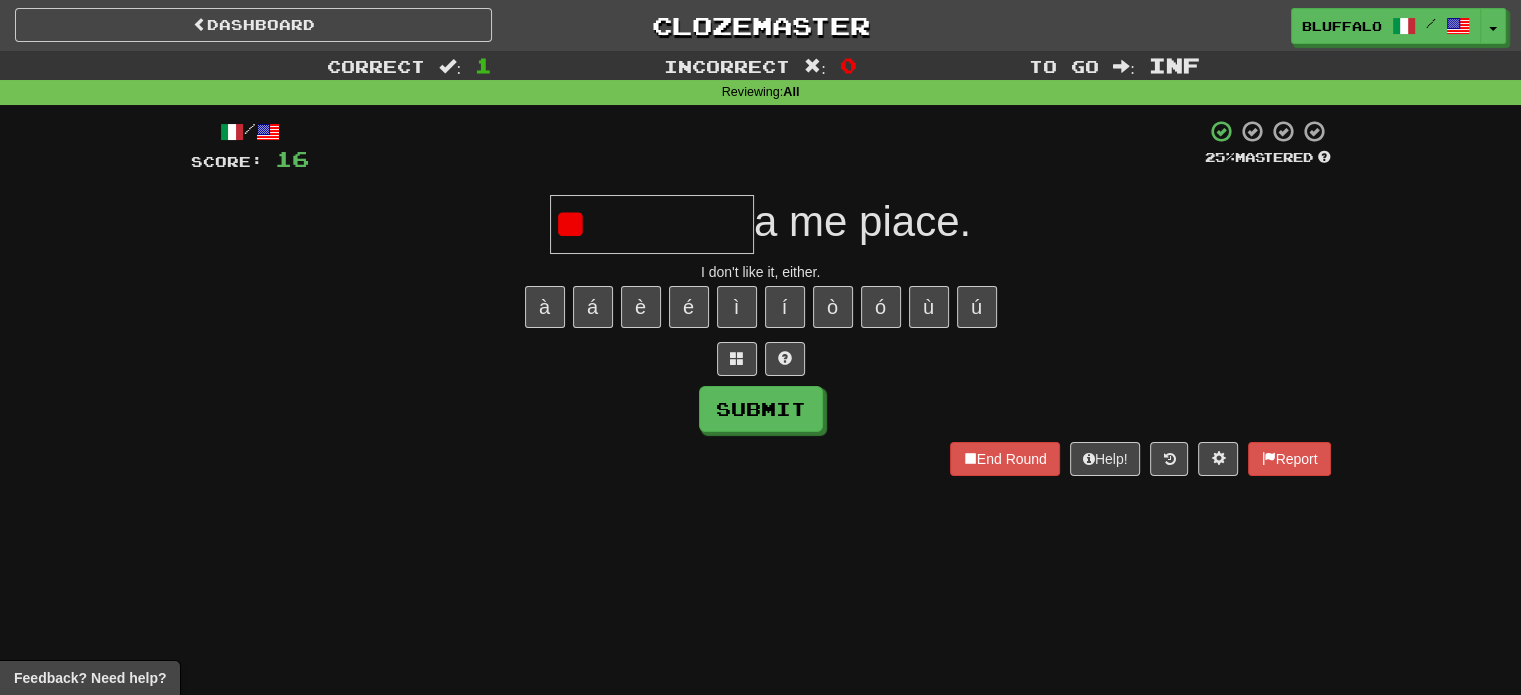 type on "*" 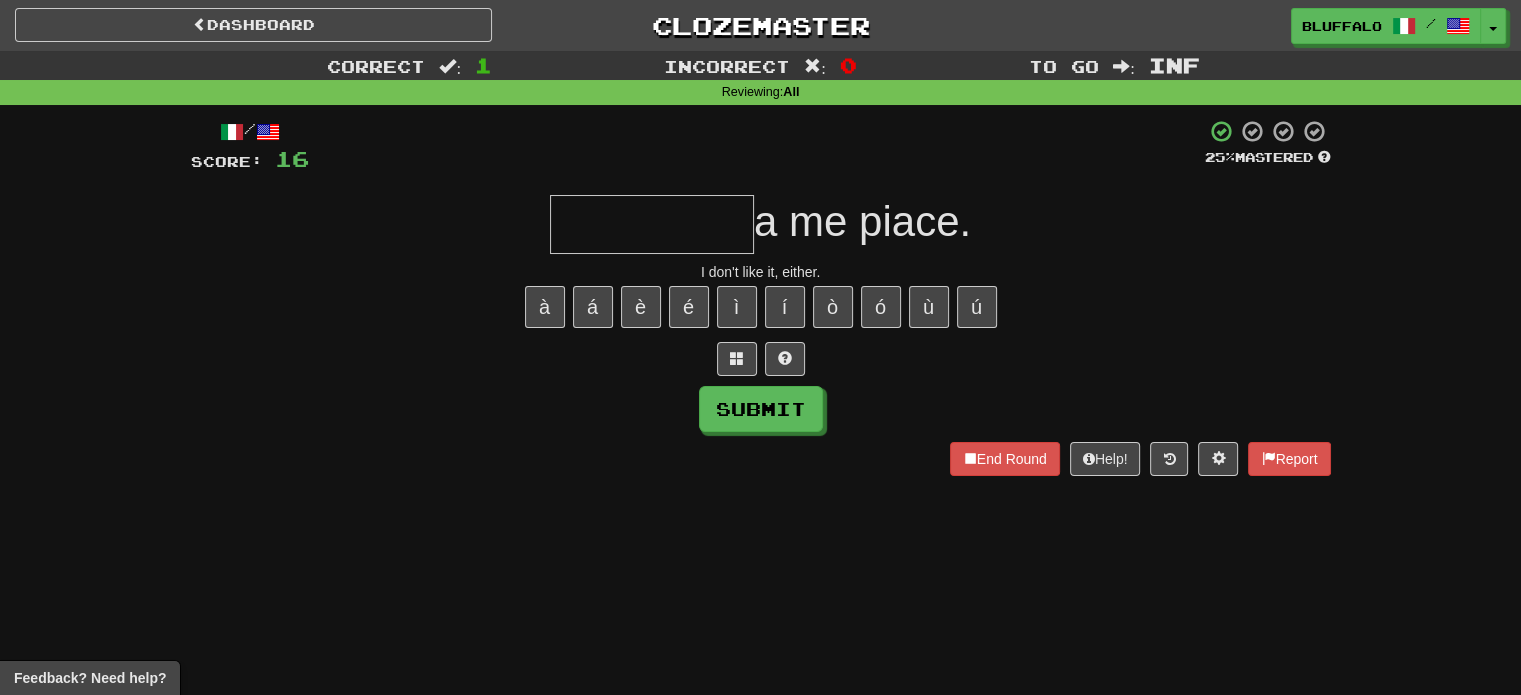 type on "*" 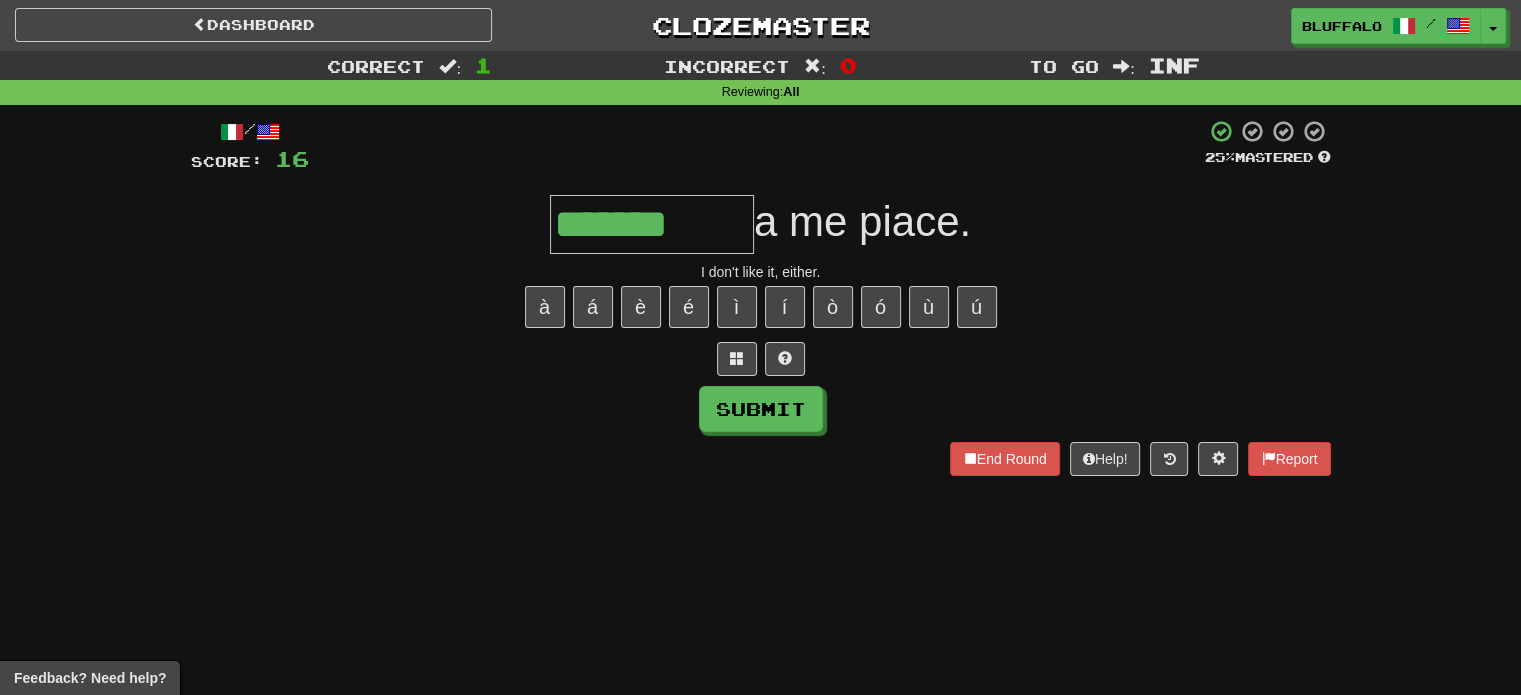 type on "*******" 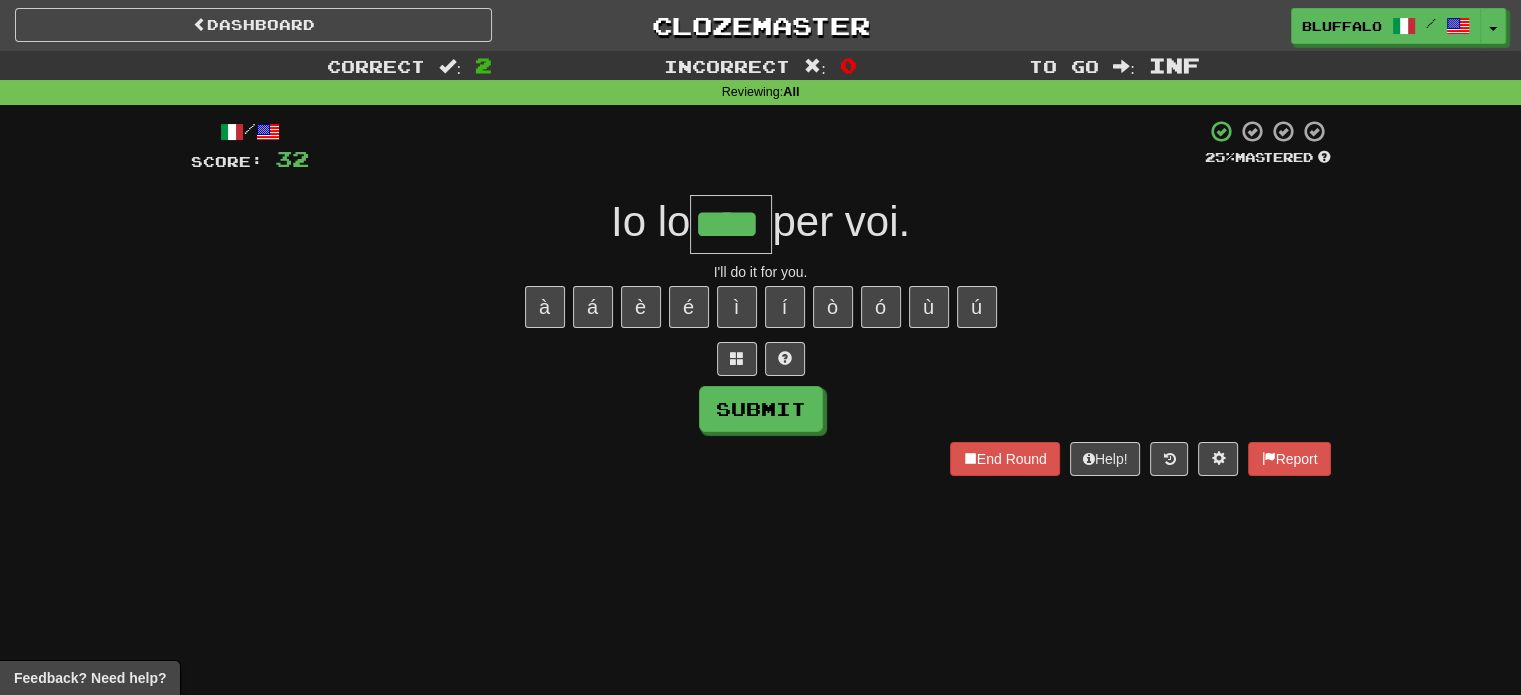 type on "****" 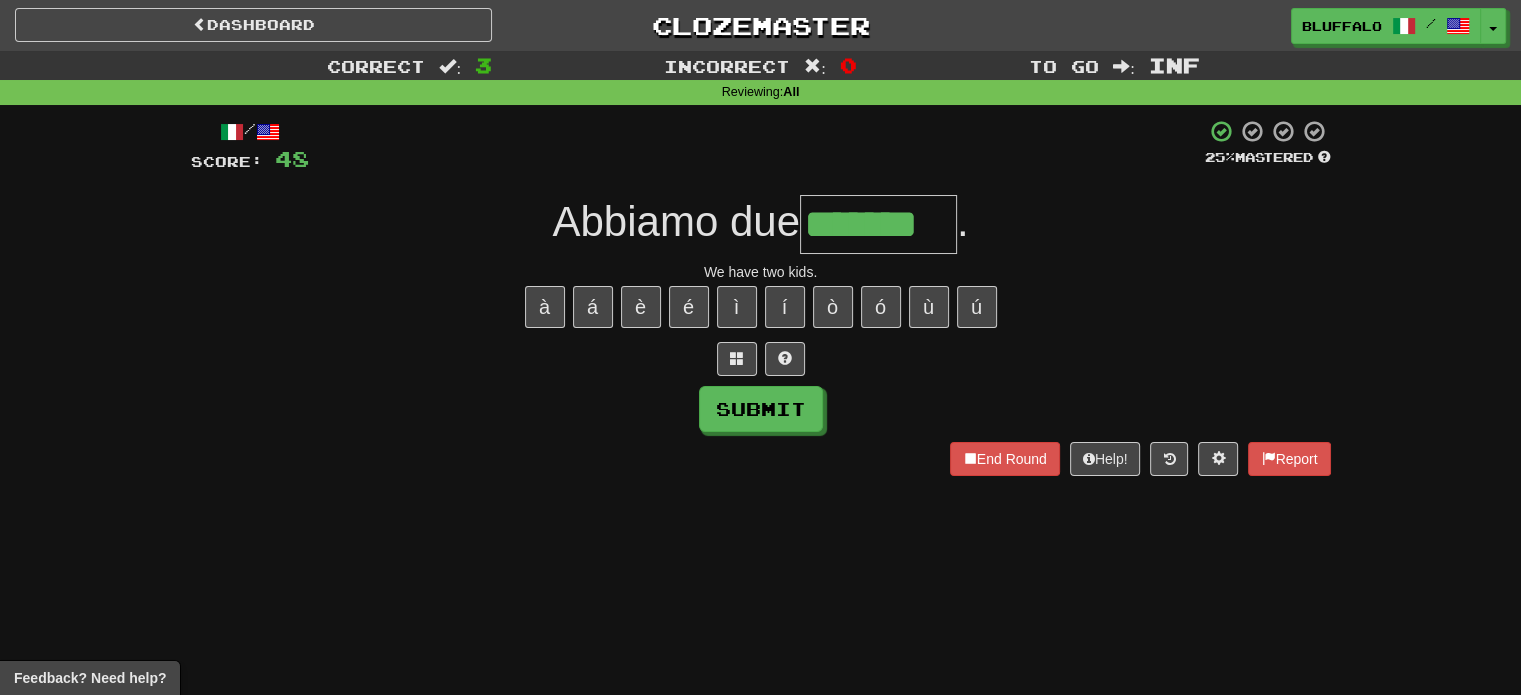 type on "*******" 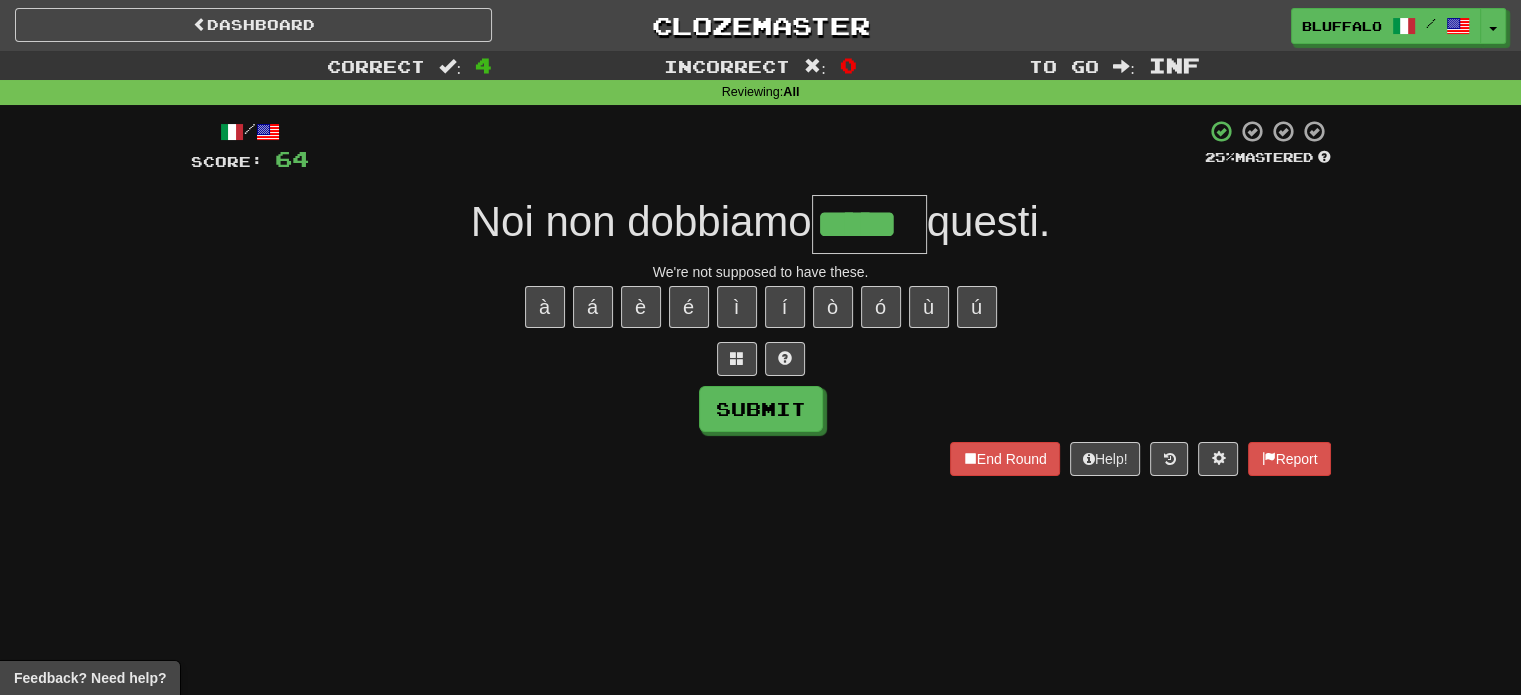 type on "*****" 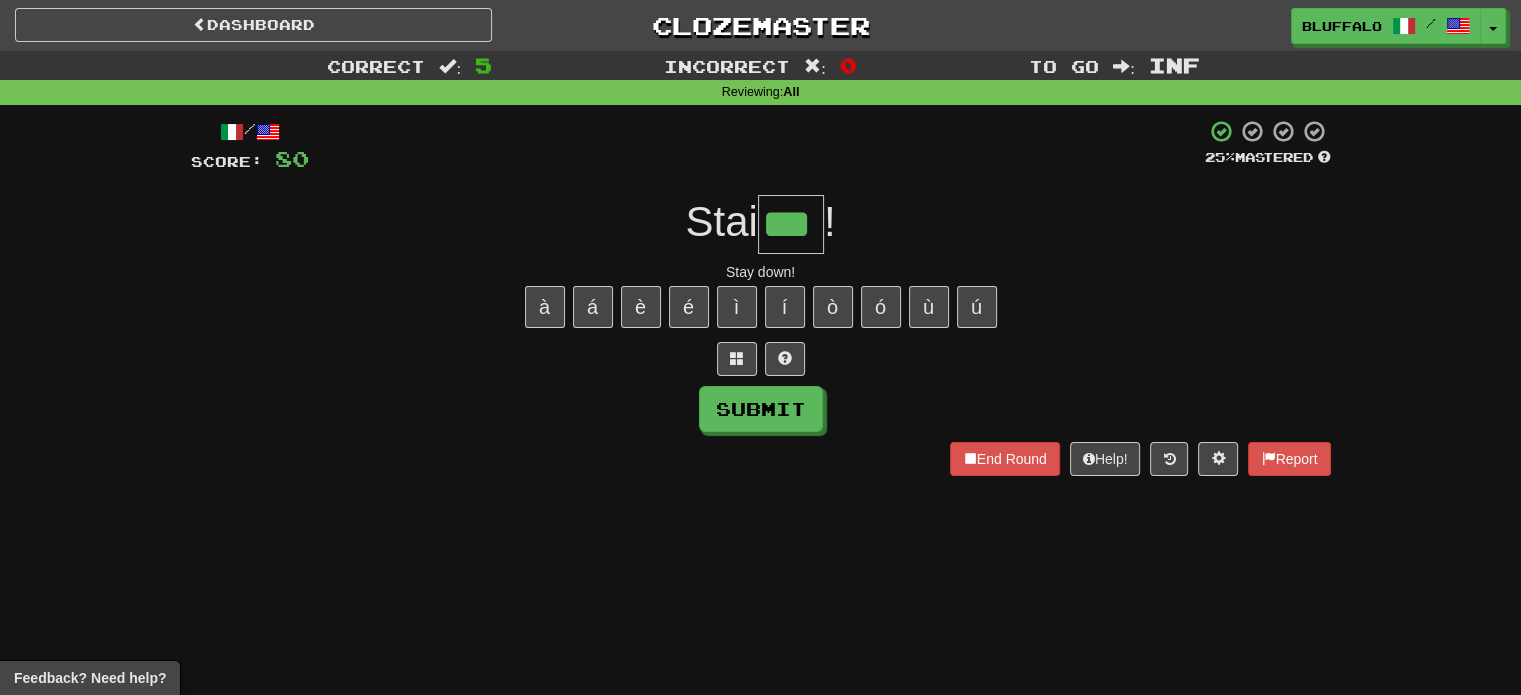 type on "***" 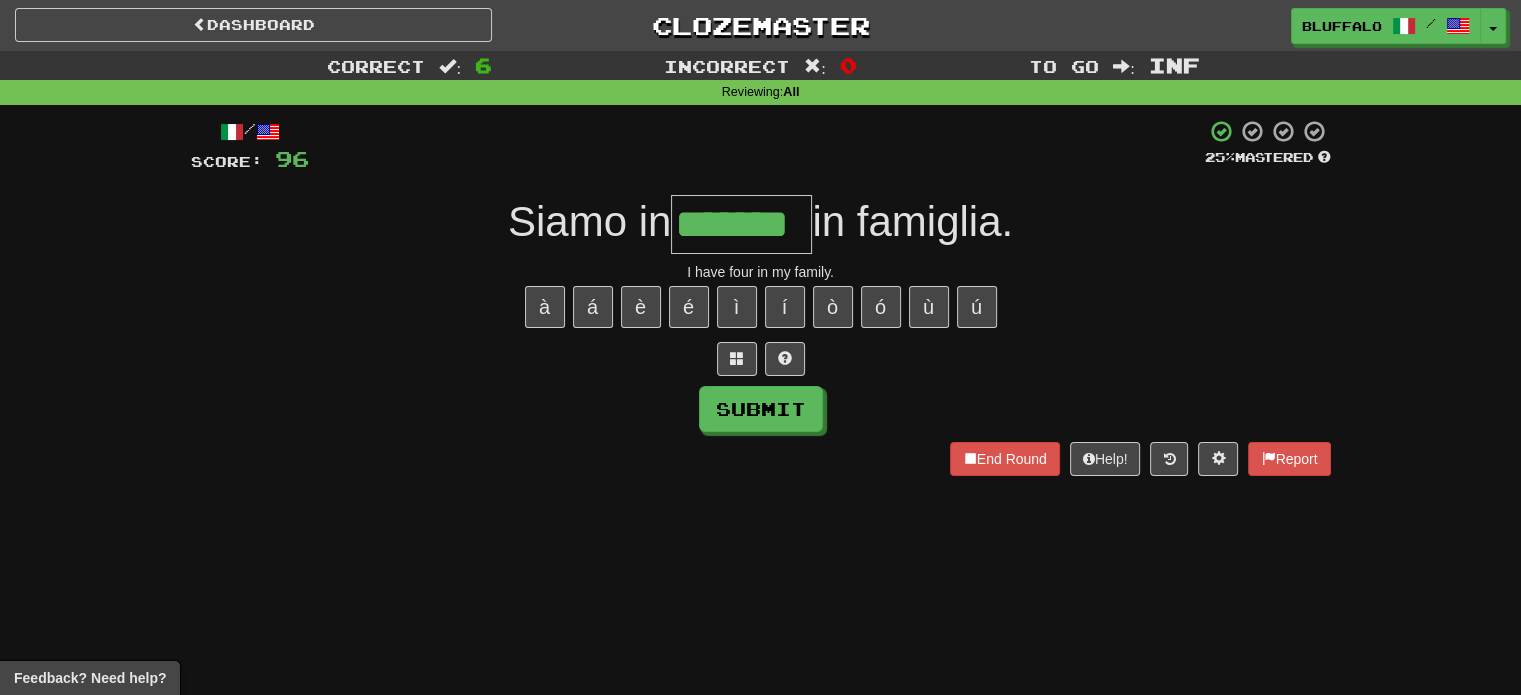 type on "*******" 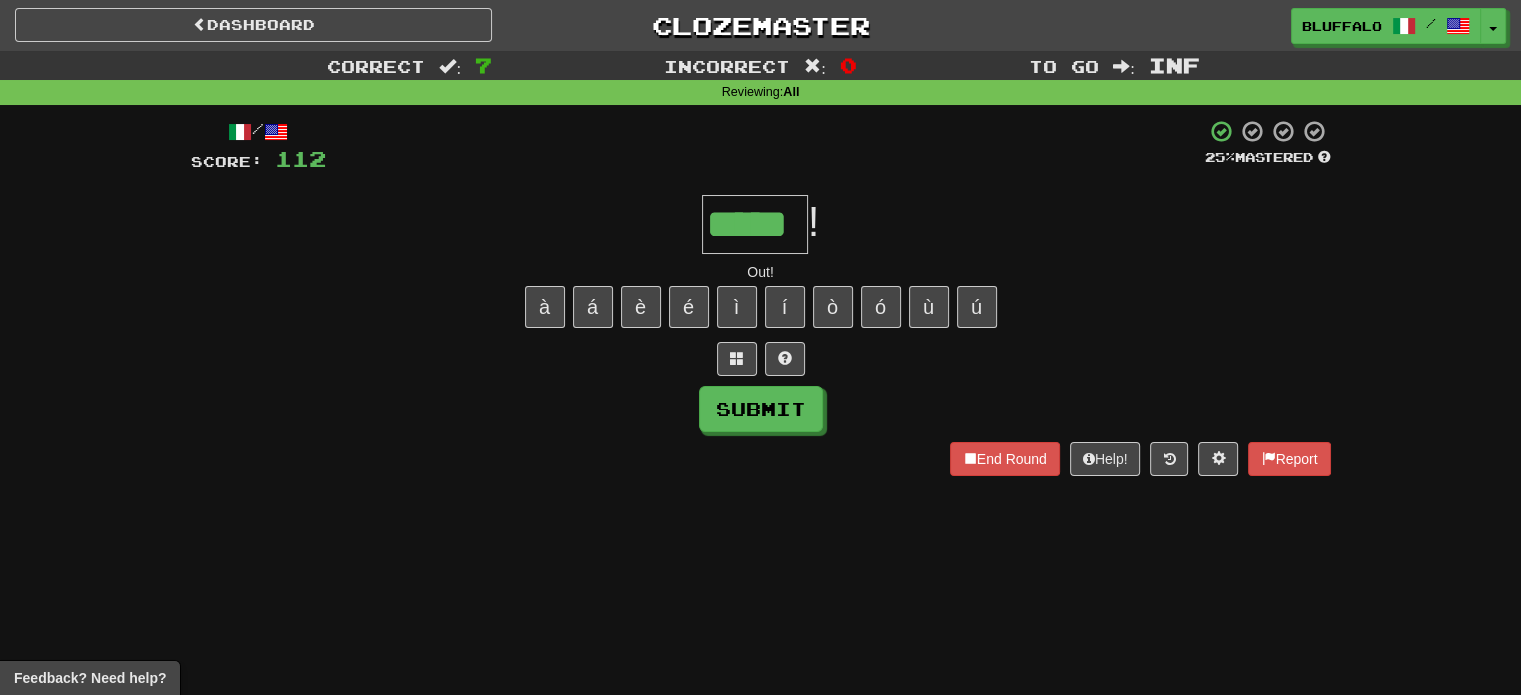 type on "*****" 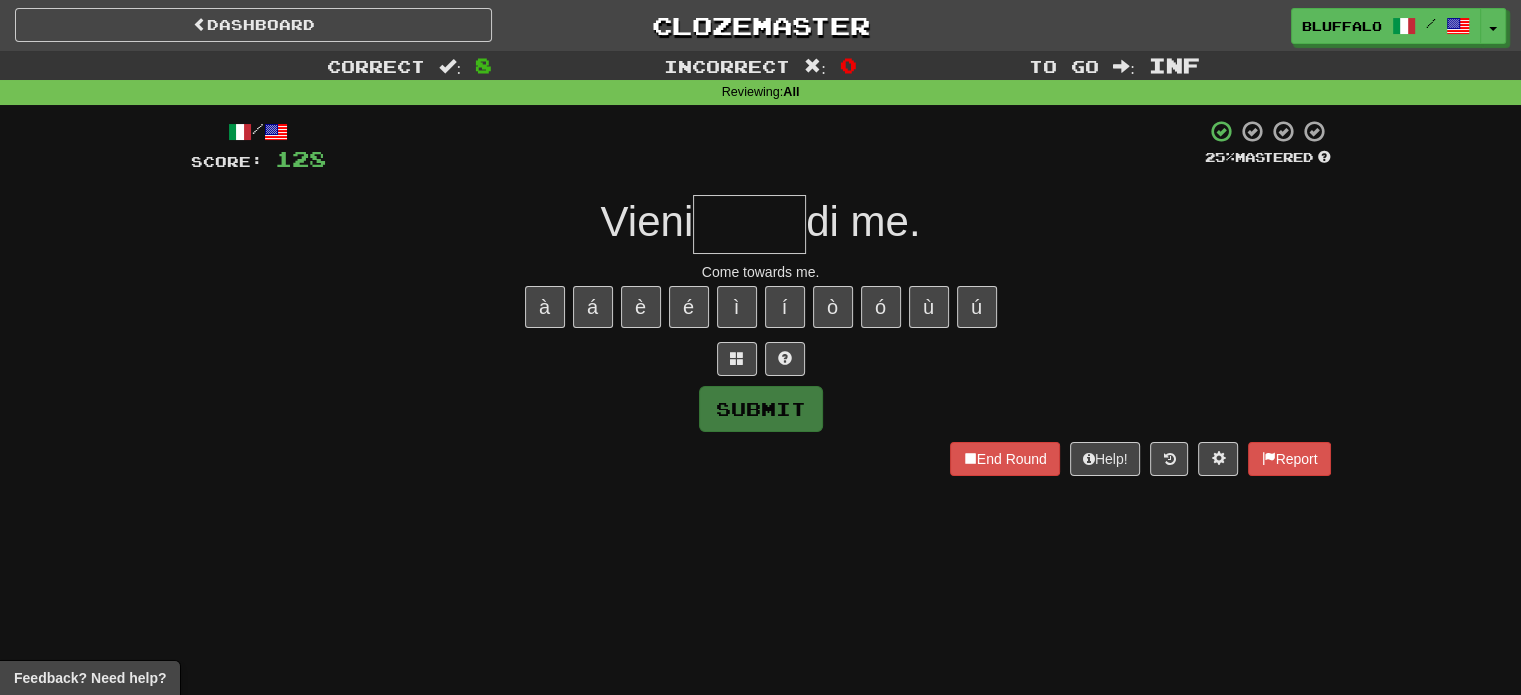 click at bounding box center [749, 224] 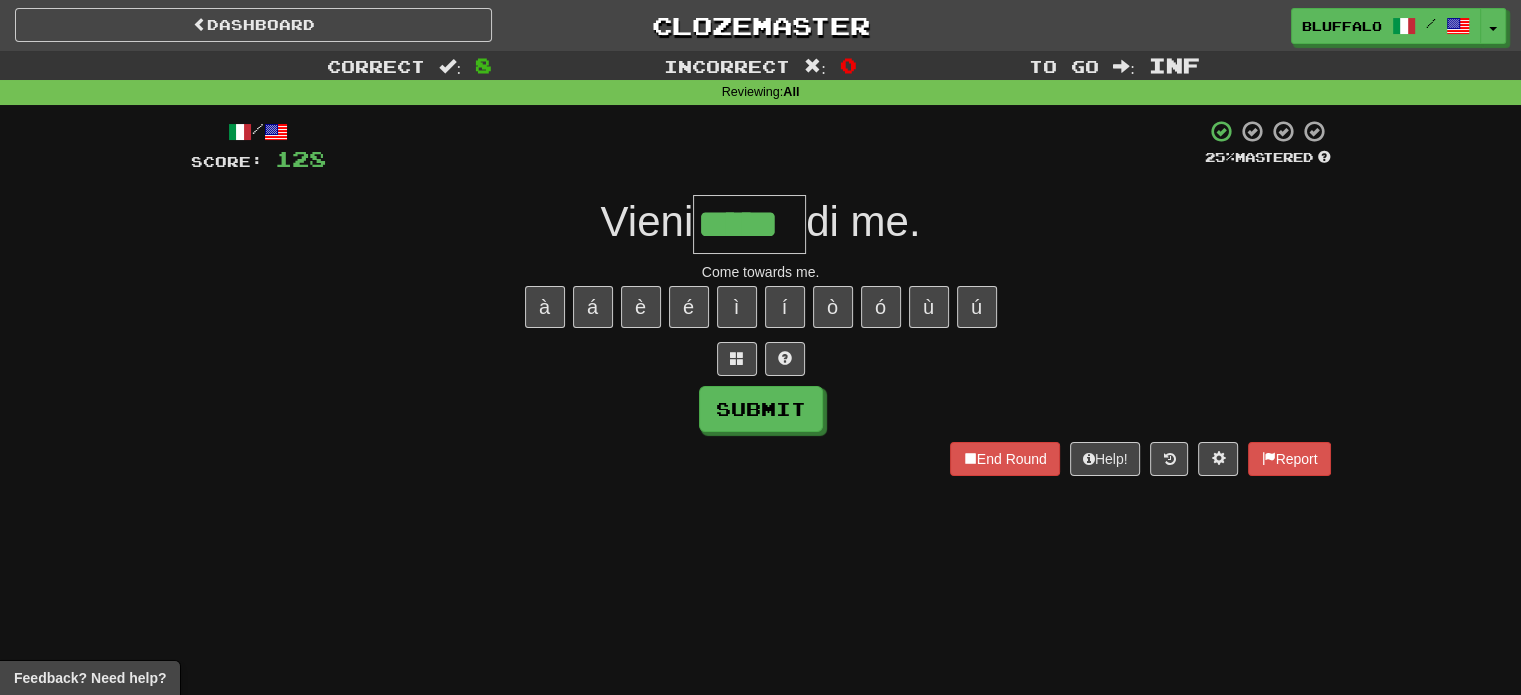type on "*****" 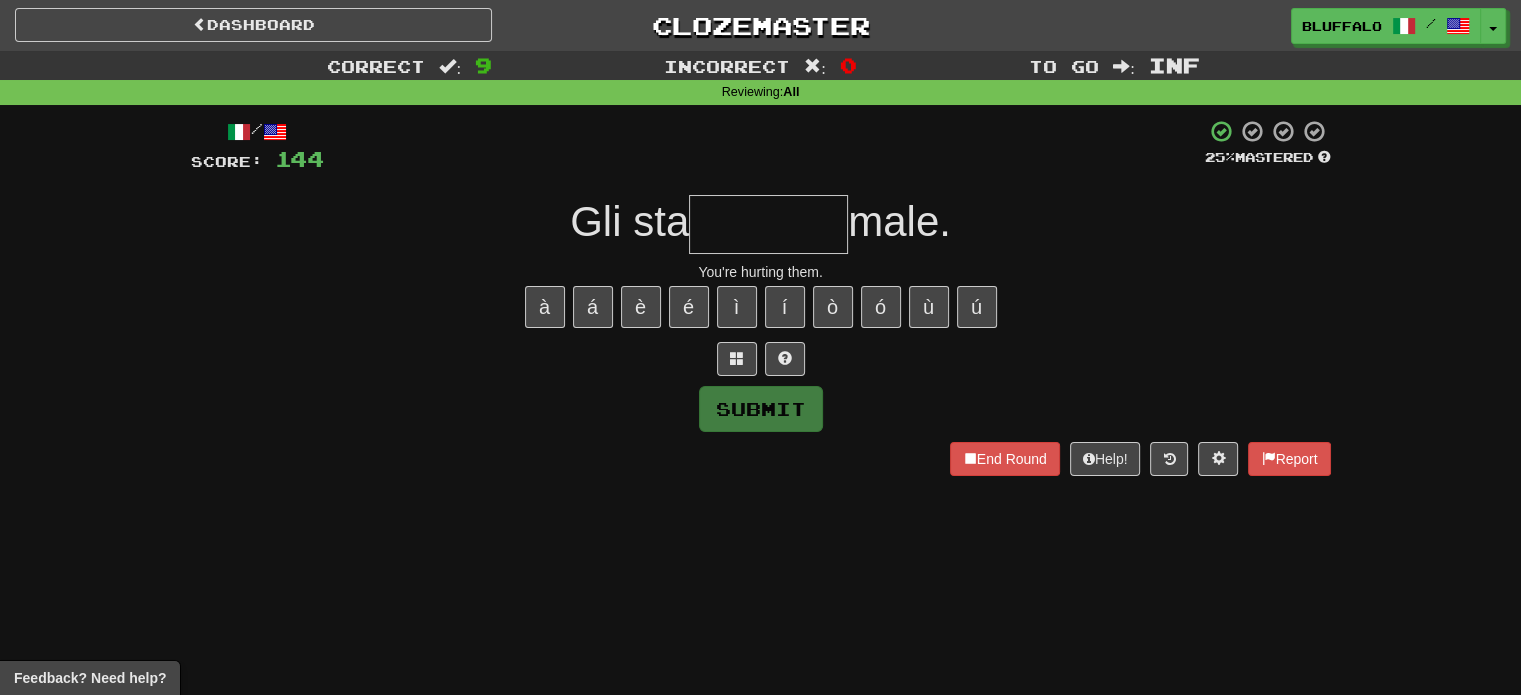 type on "*" 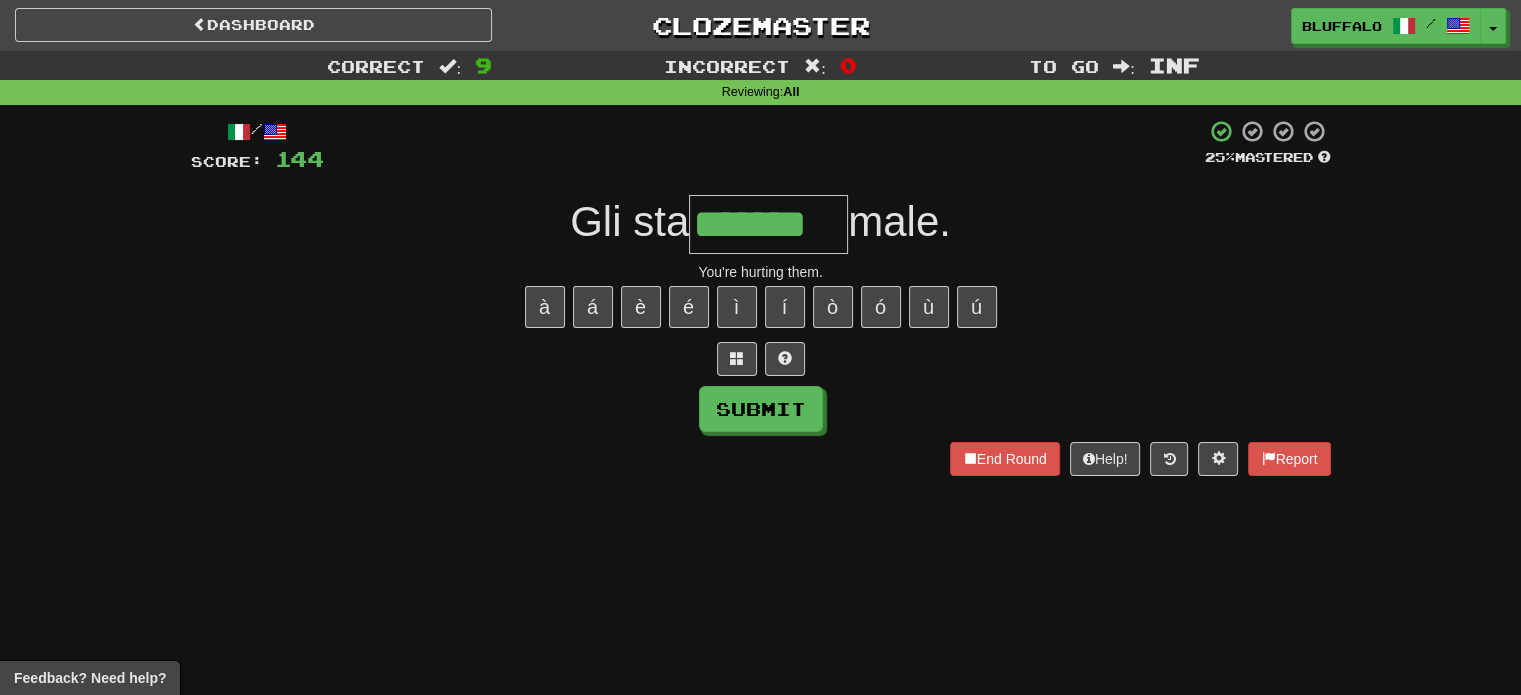 type on "*******" 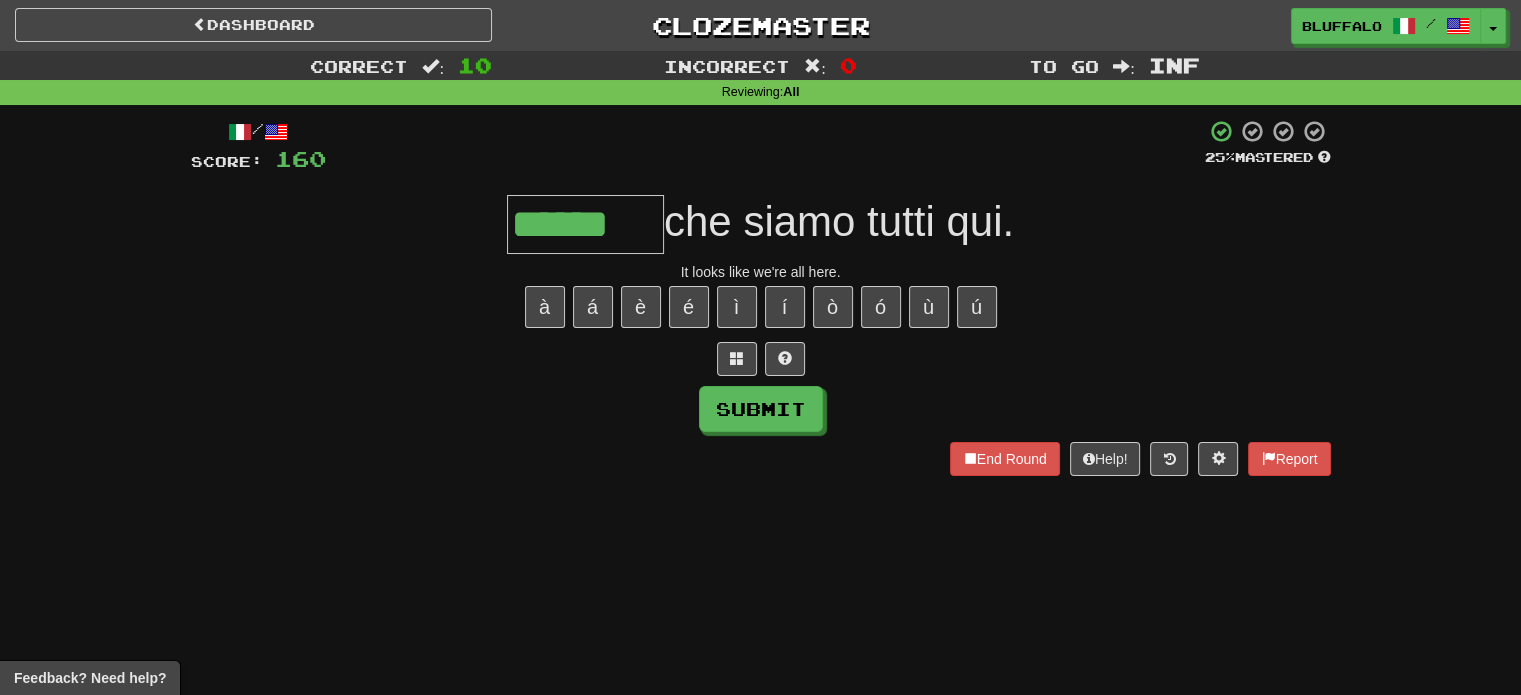 type on "******" 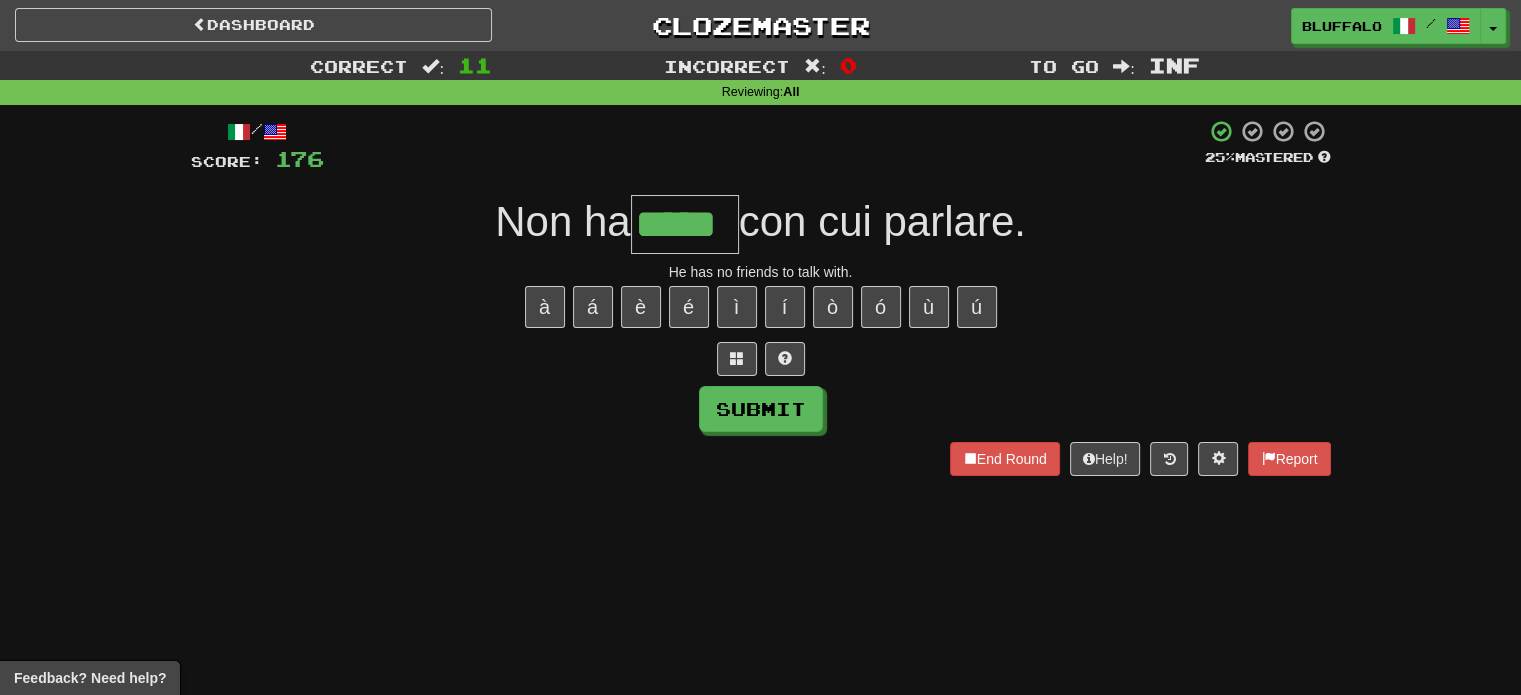 type on "*****" 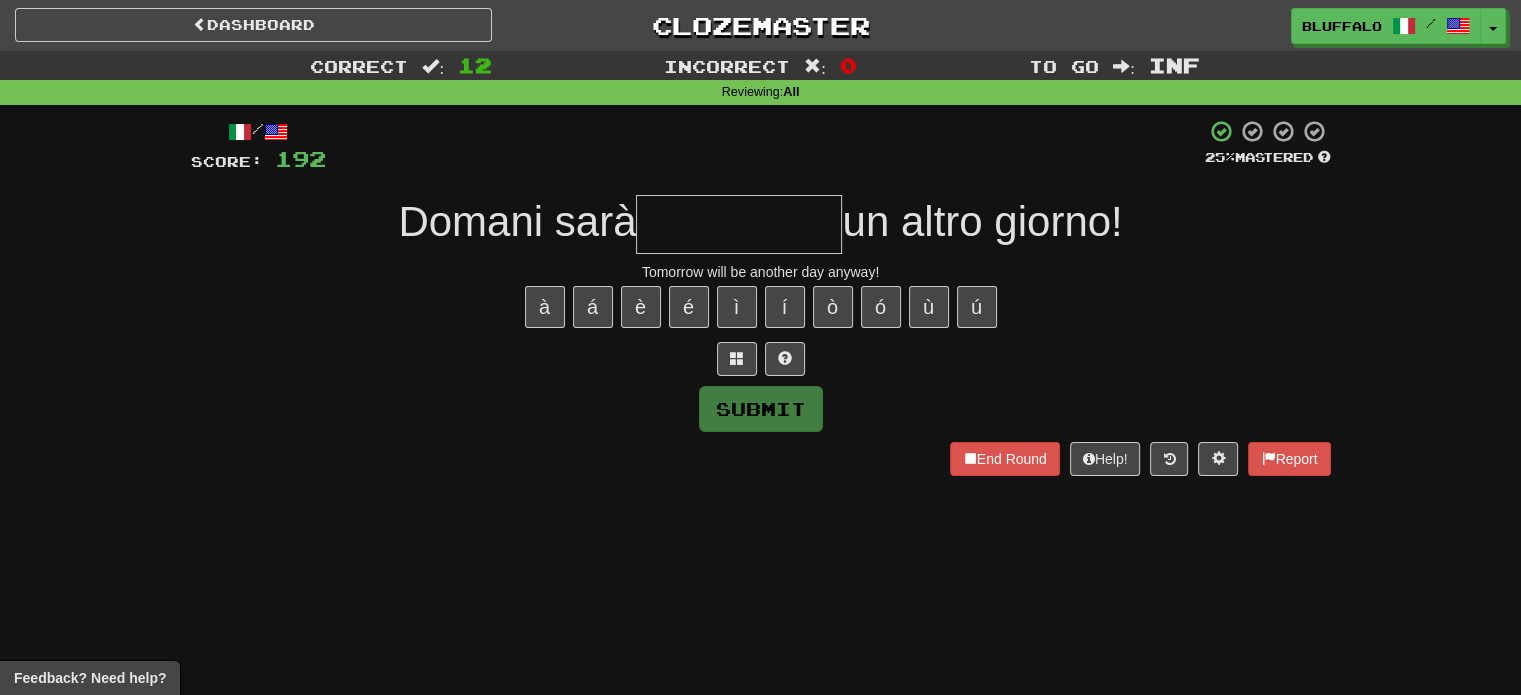 click at bounding box center [739, 224] 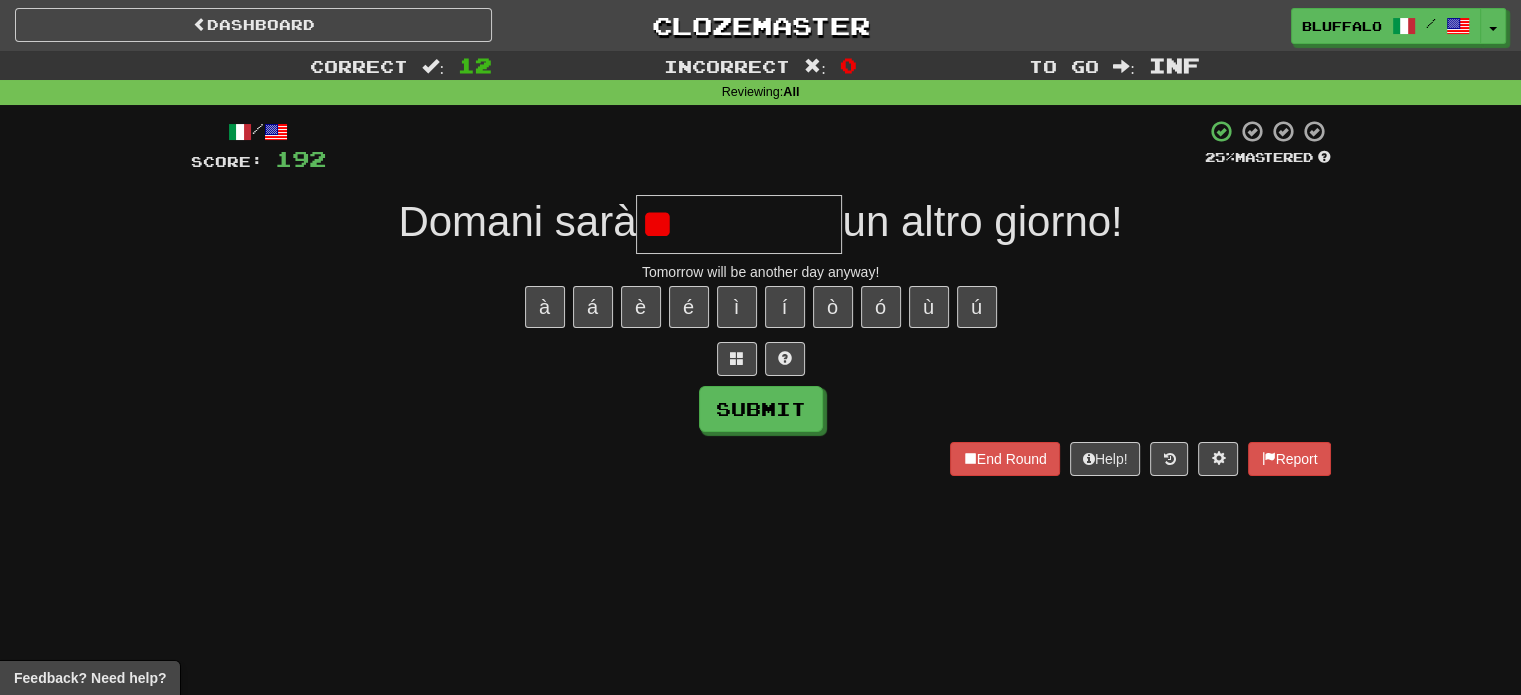 type on "*" 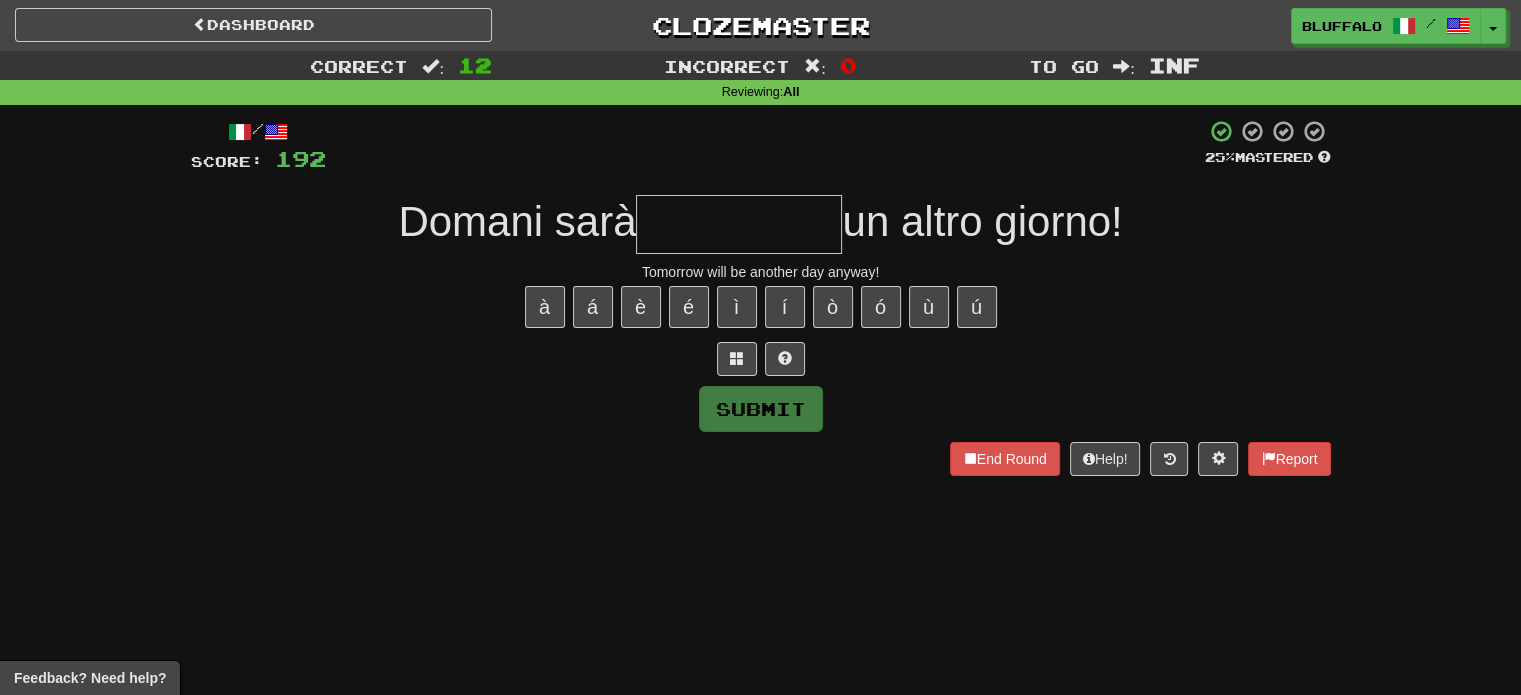 type on "*" 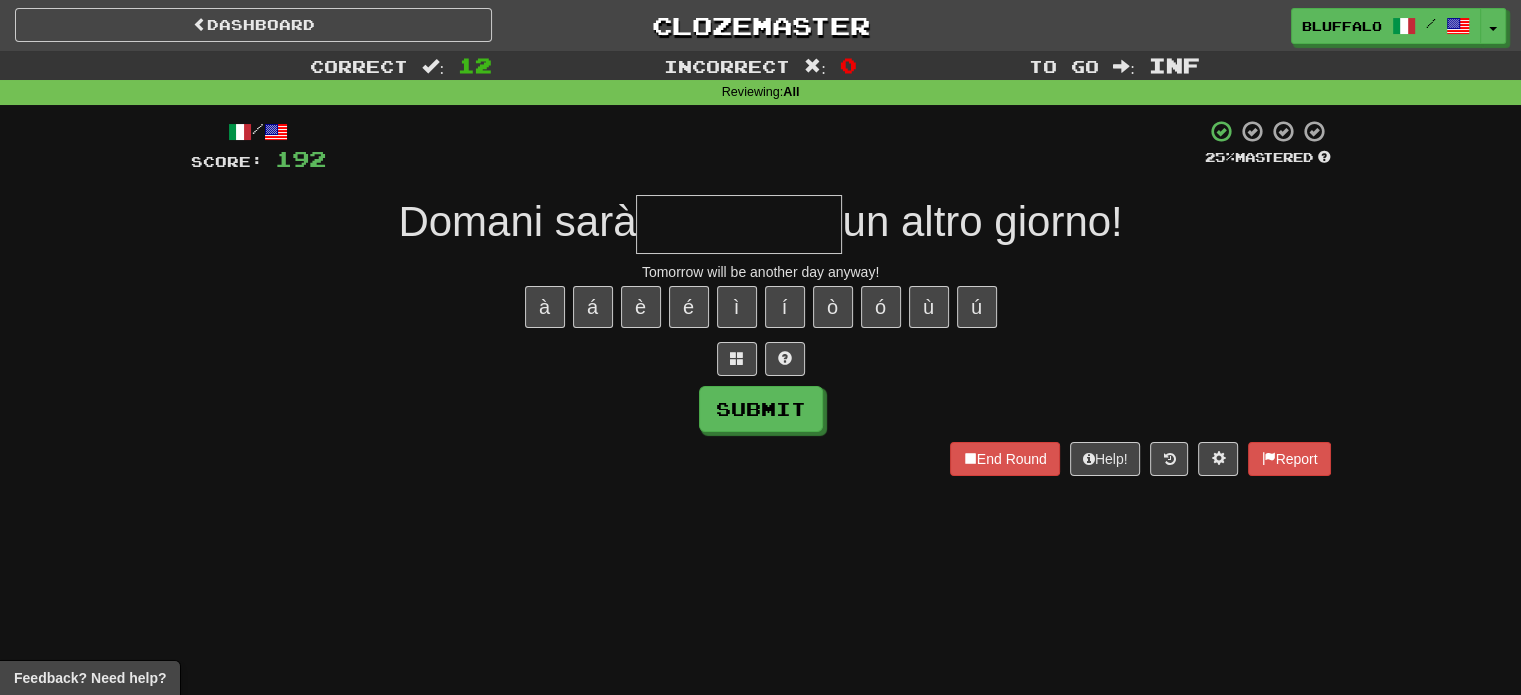 type on "*" 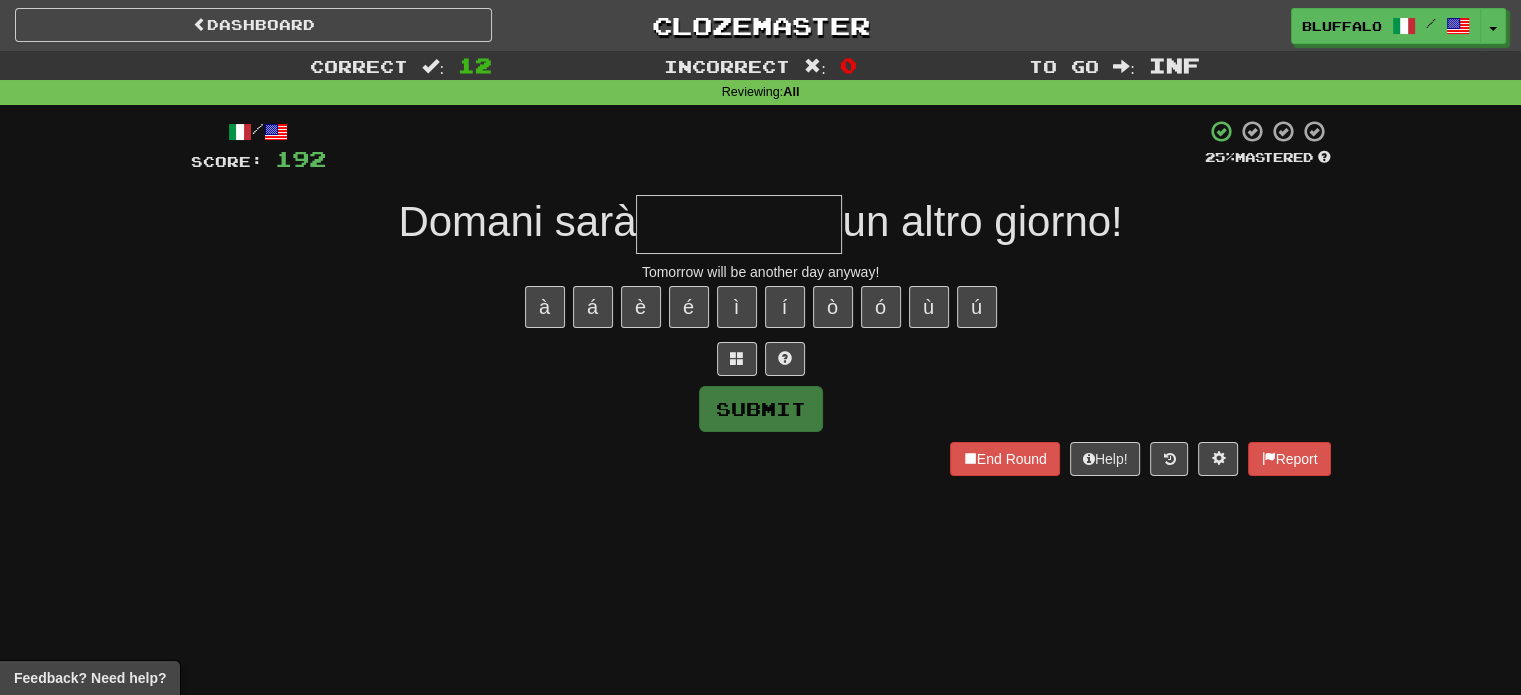 type on "*" 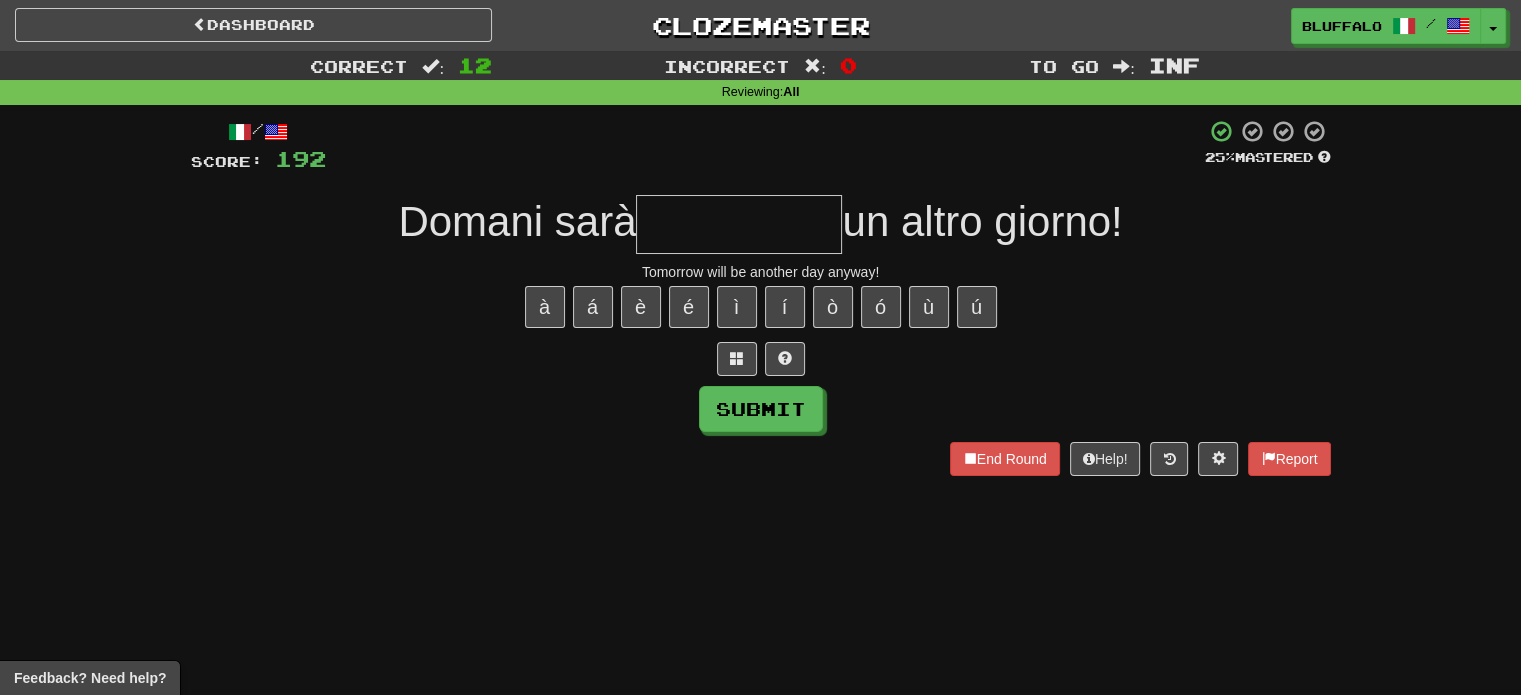 type on "*" 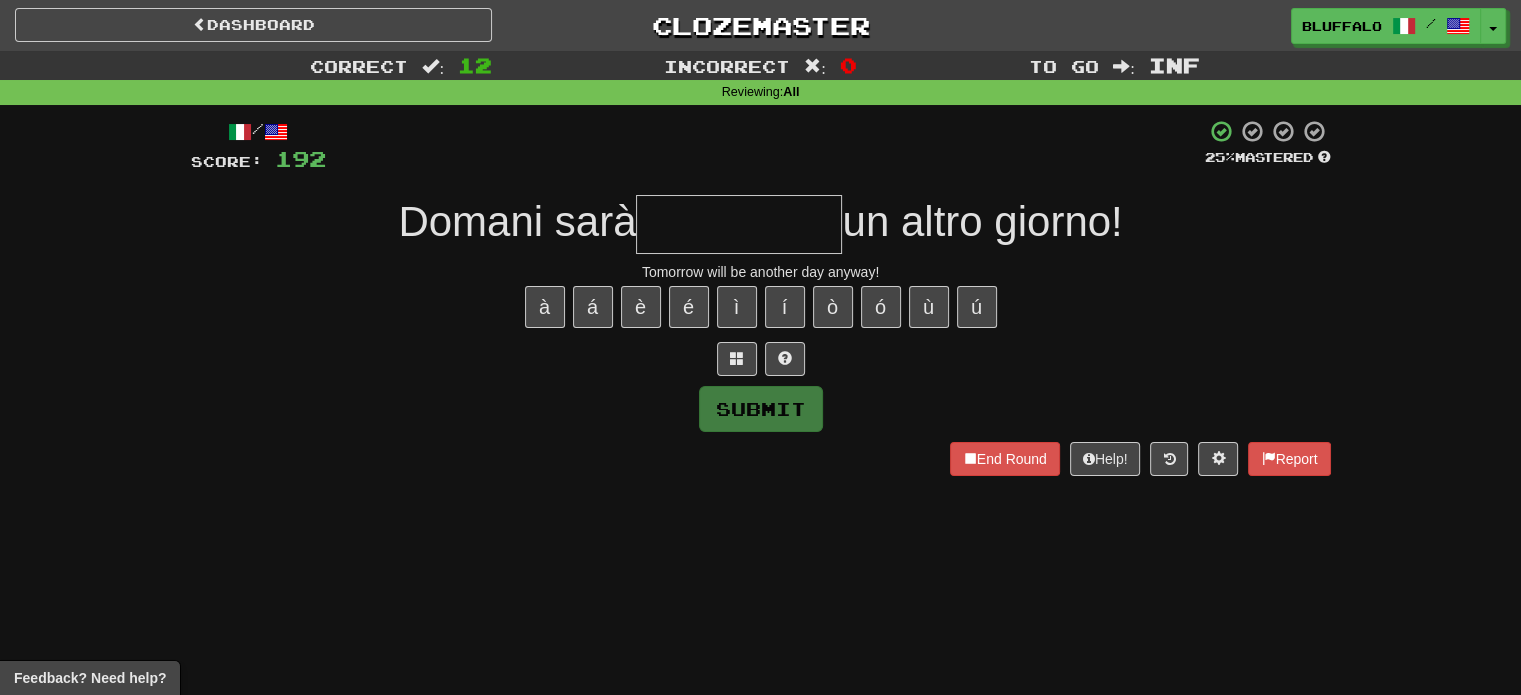 type on "*" 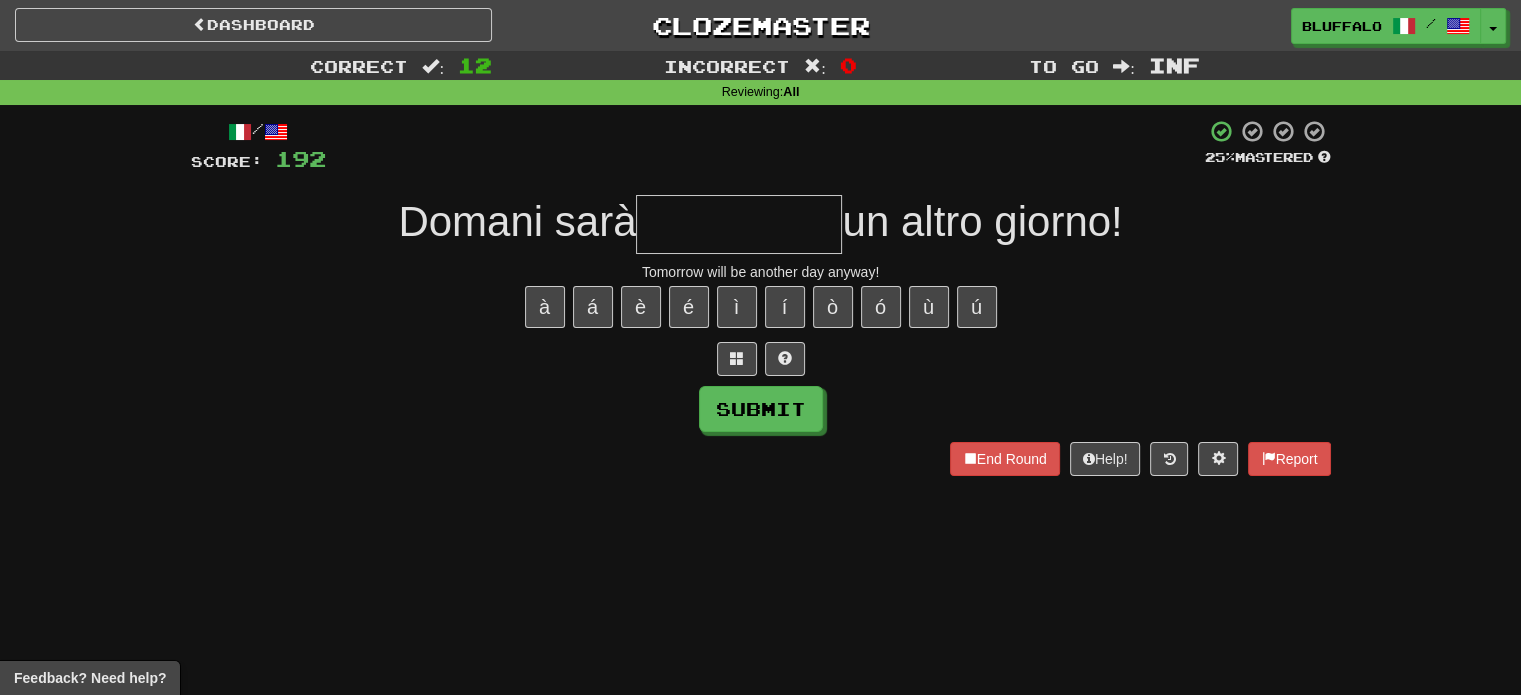 type on "*" 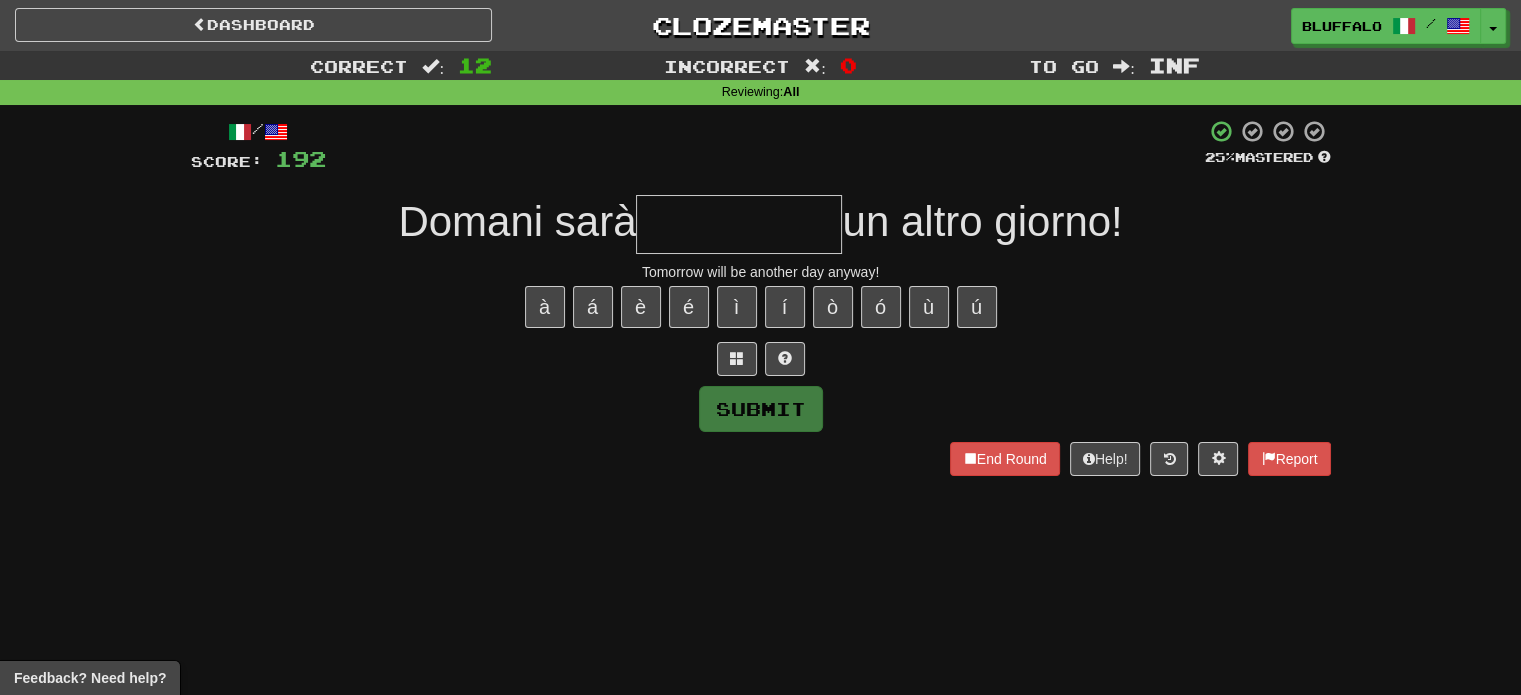 type on "*" 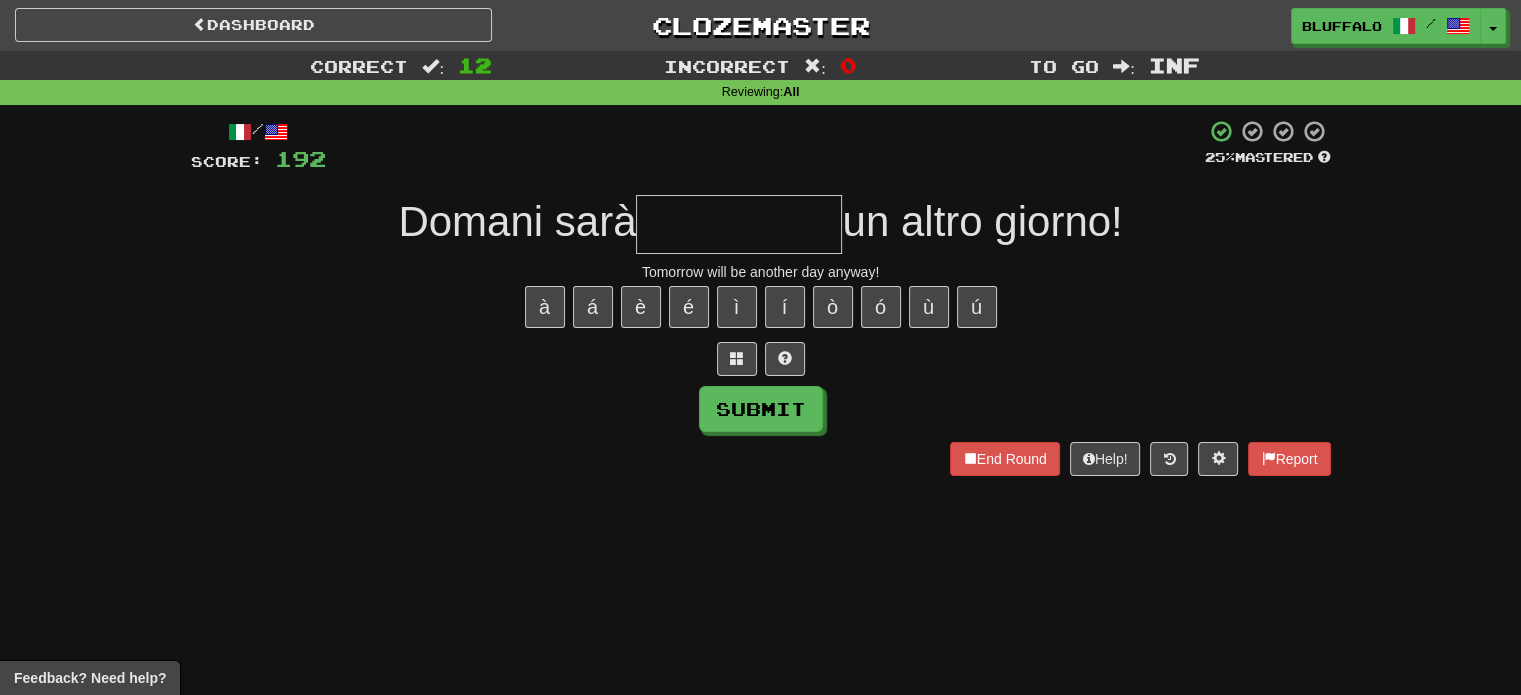 type on "*" 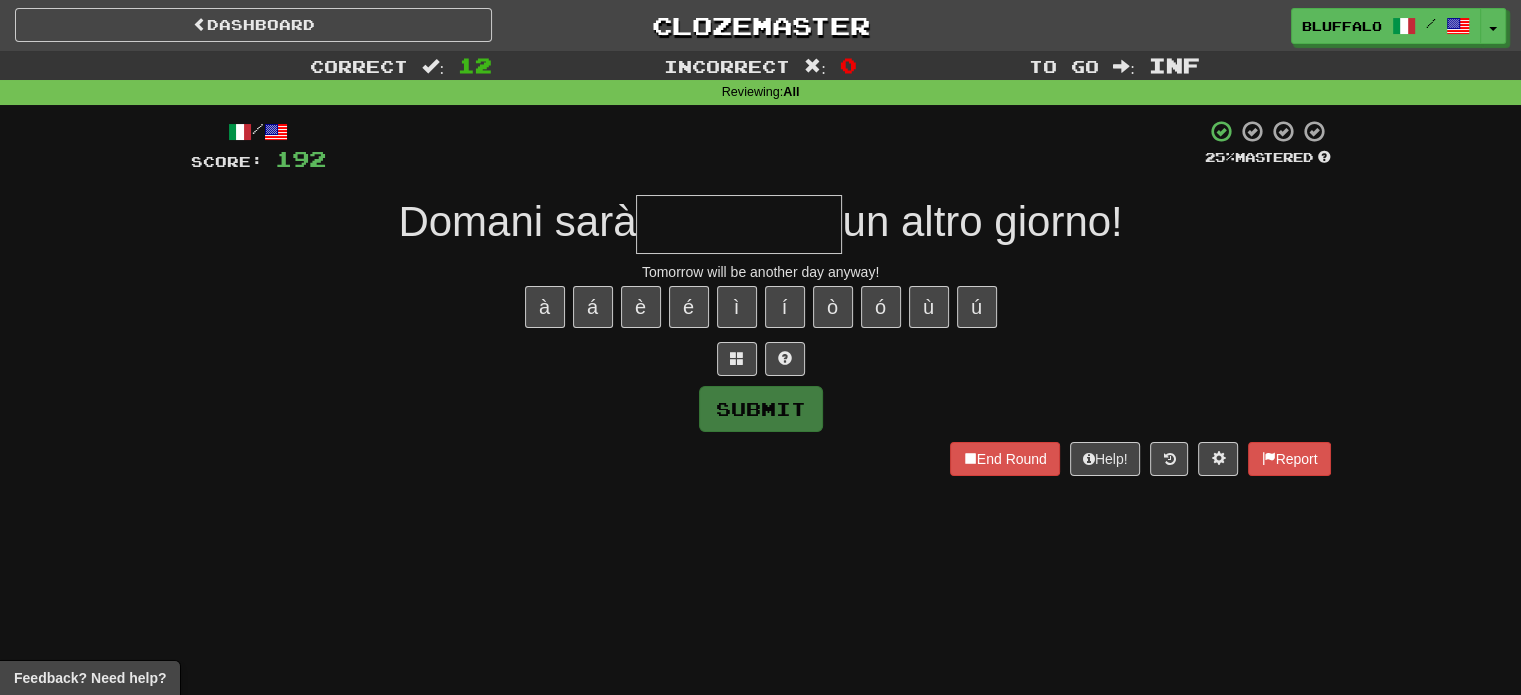 type on "*" 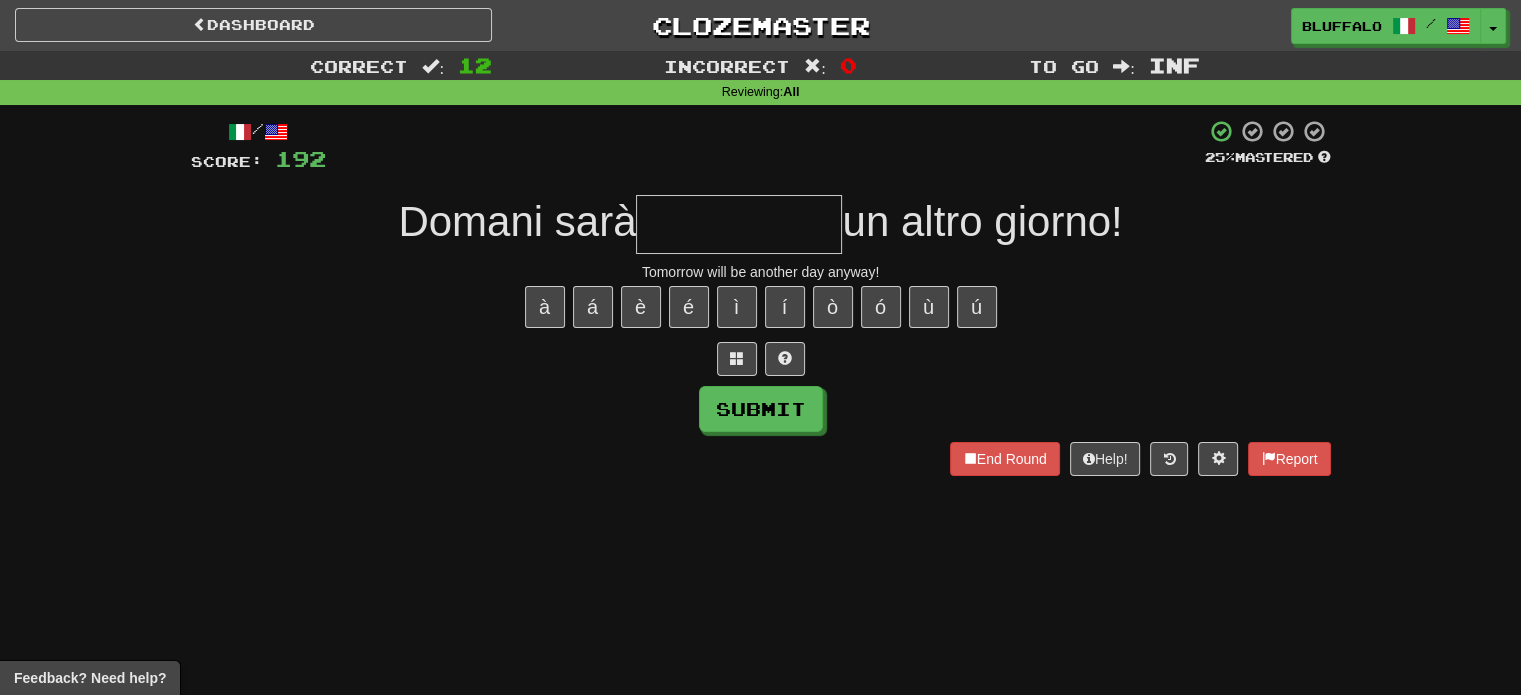 type on "*" 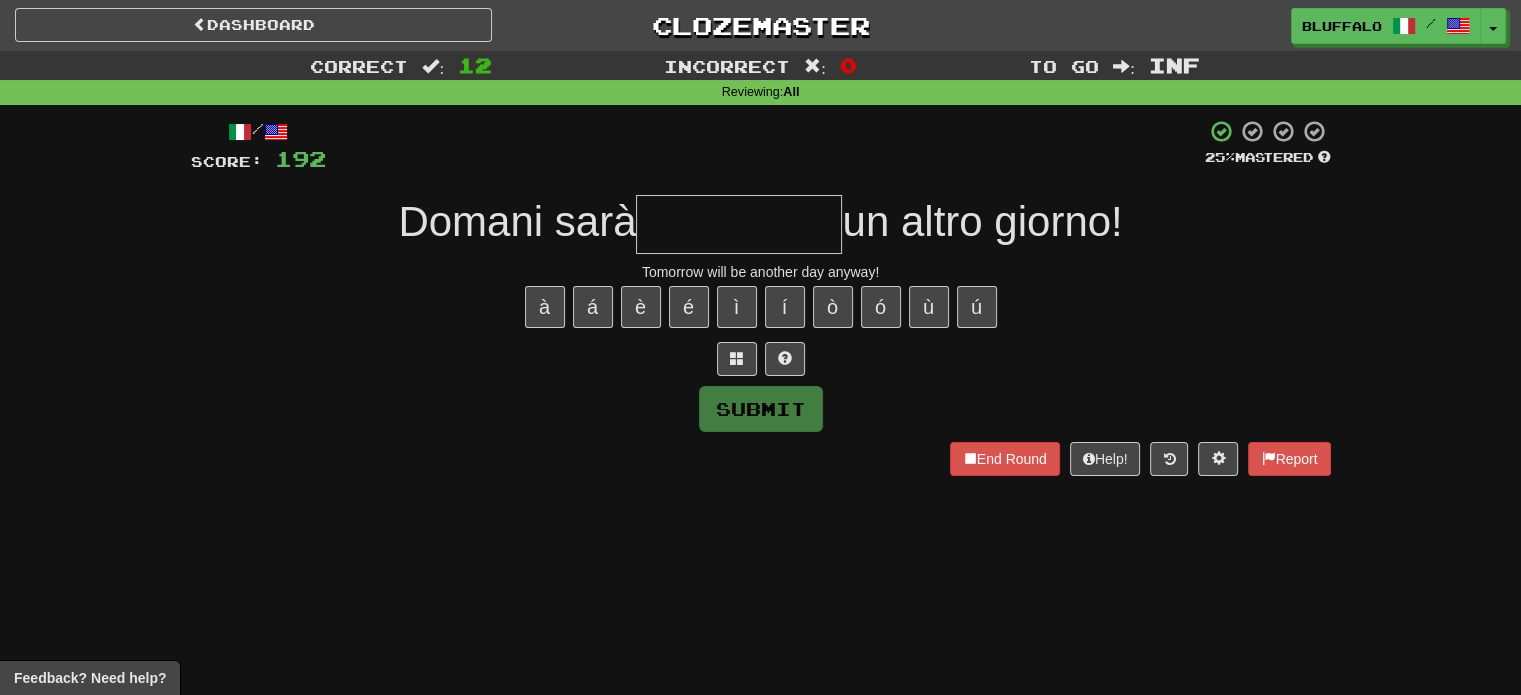 type on "*" 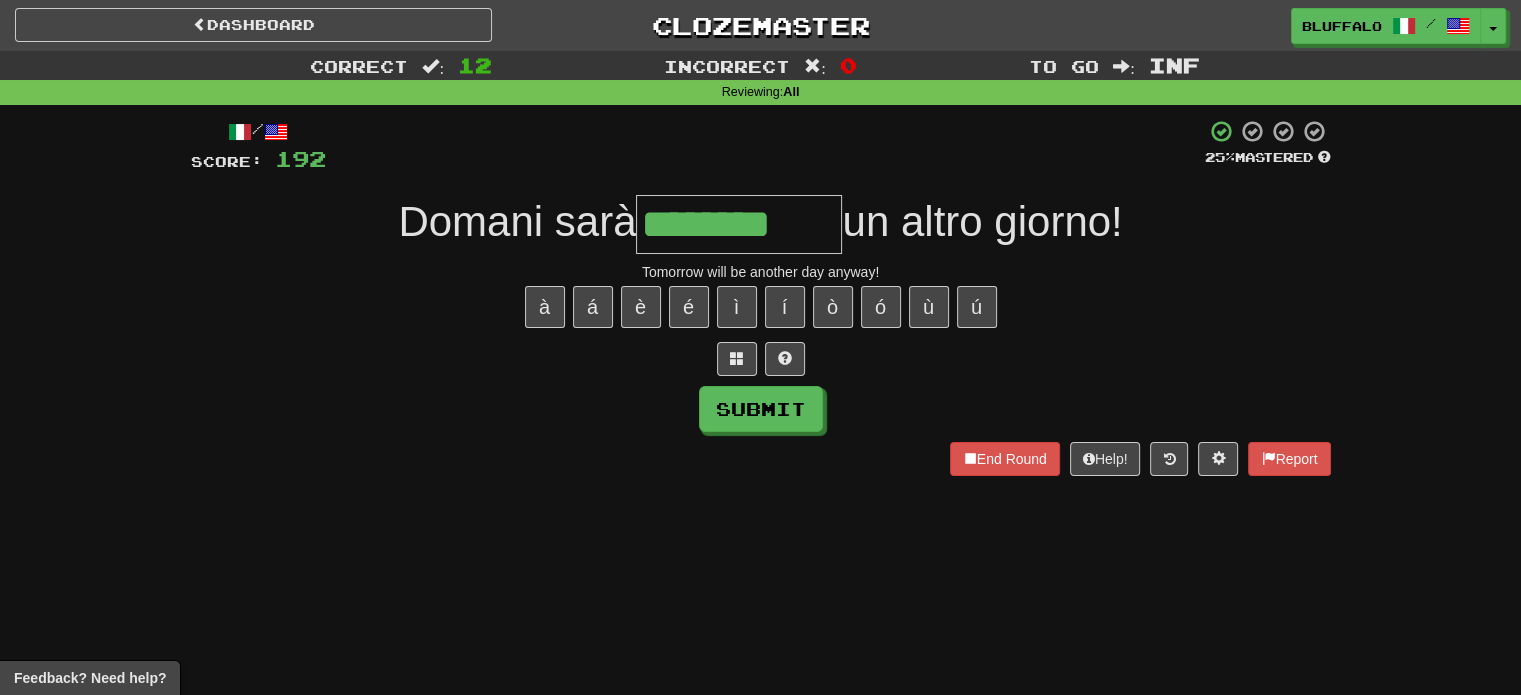 type on "********" 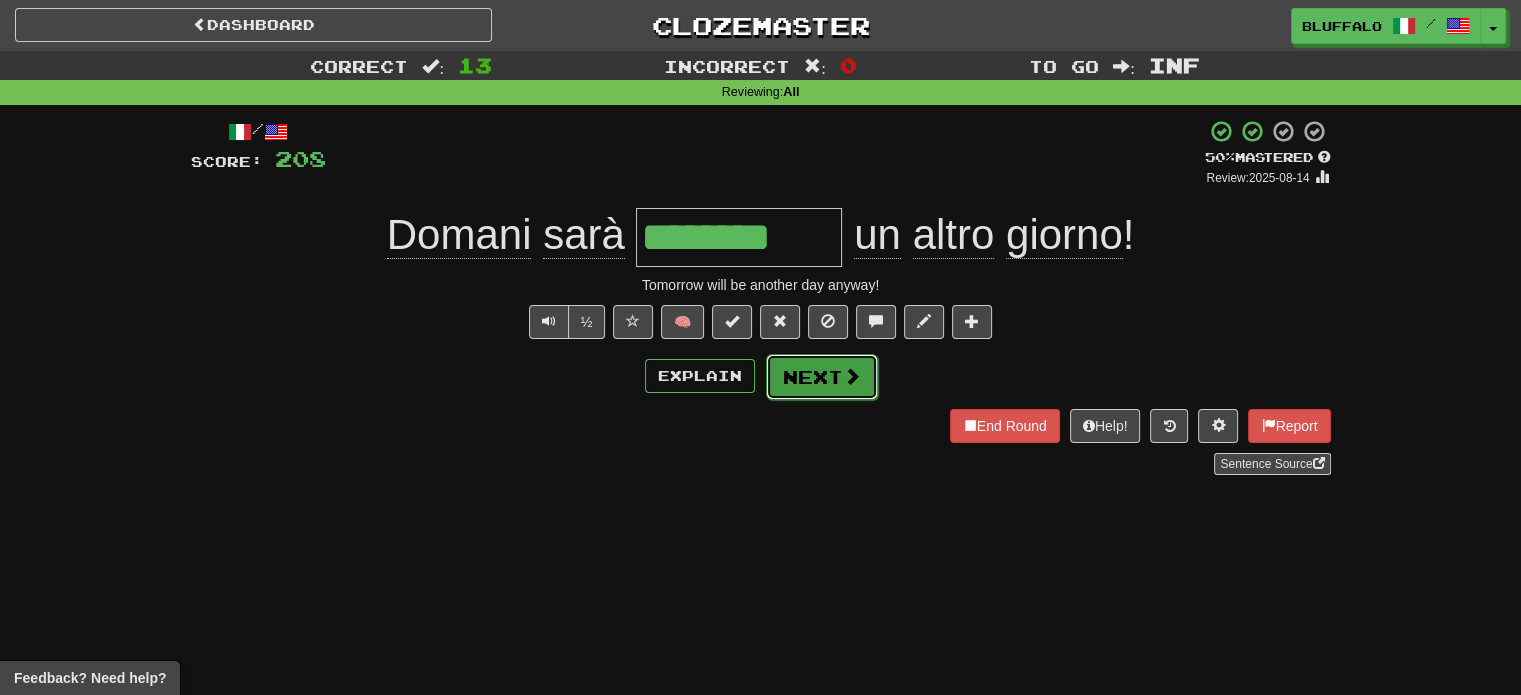 click on "Next" at bounding box center [822, 377] 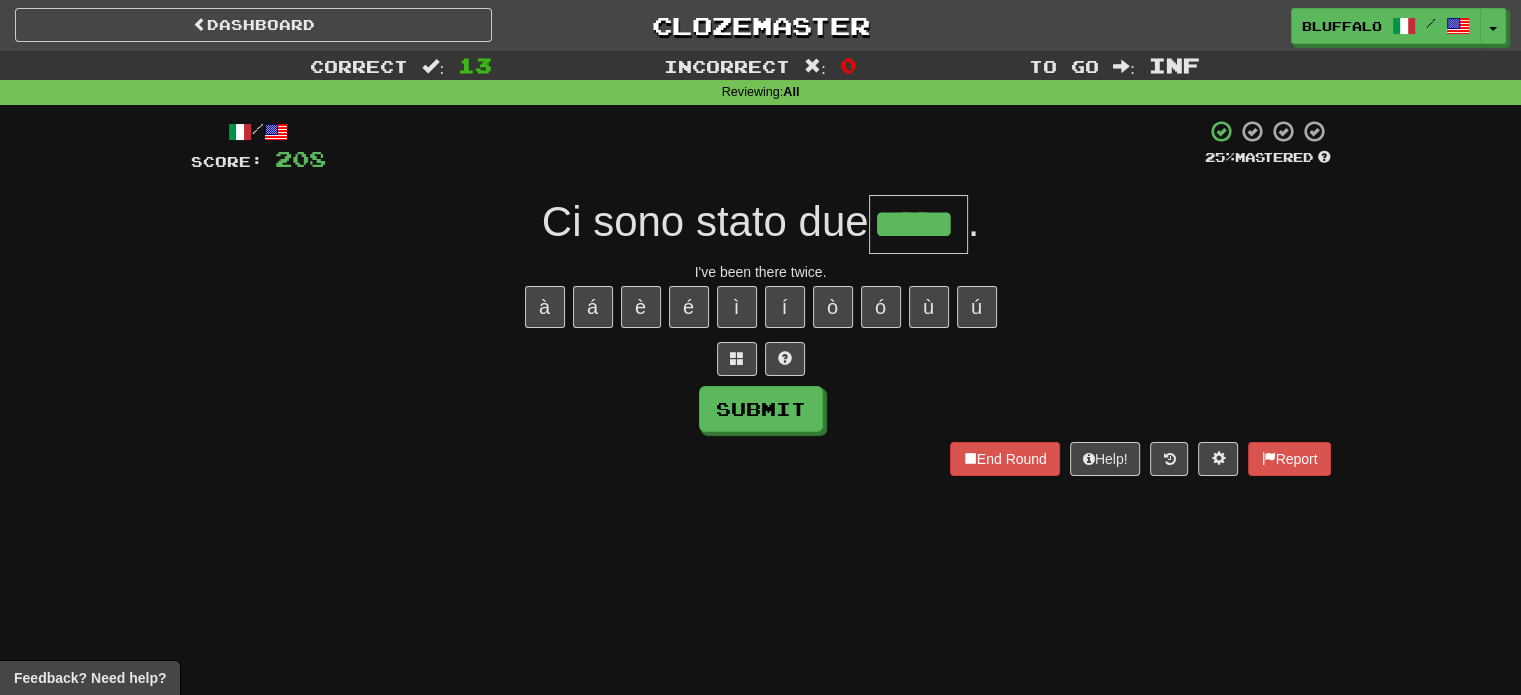 type on "*****" 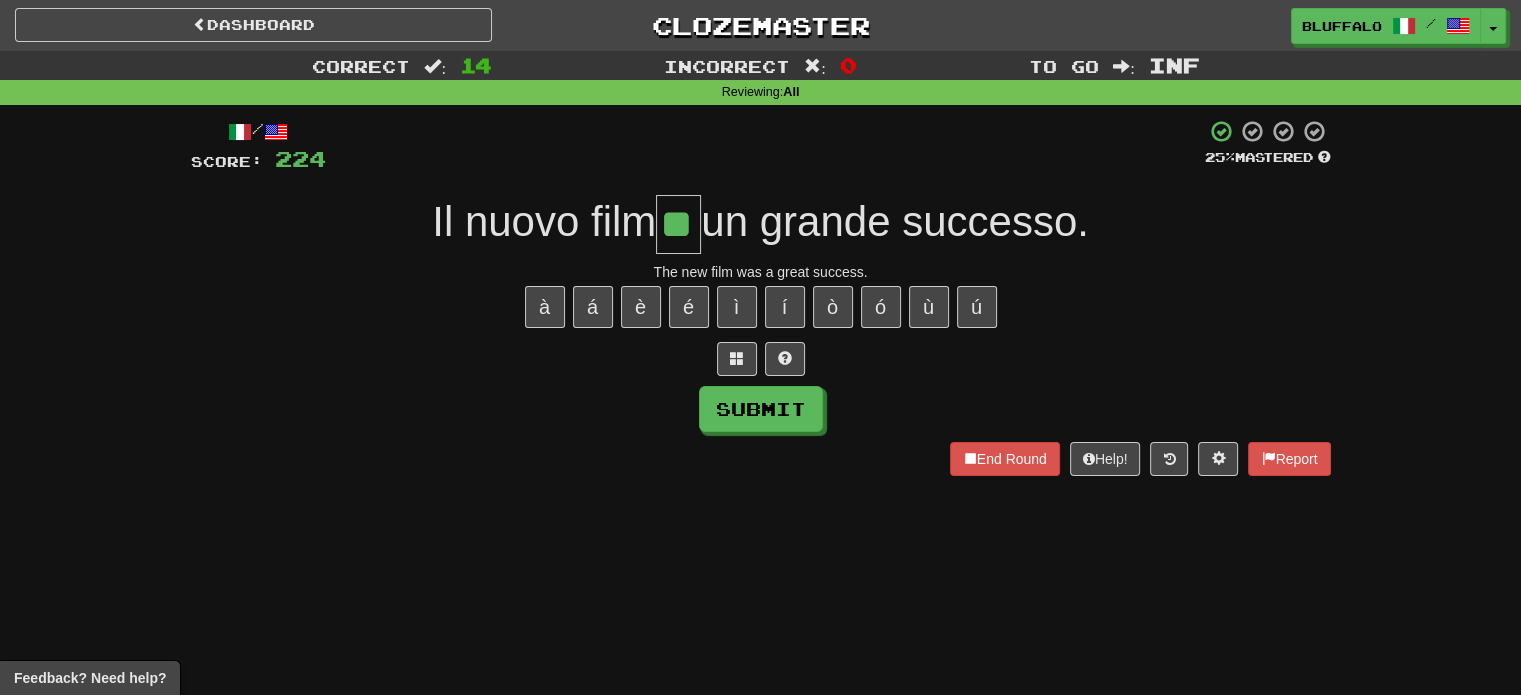type on "**" 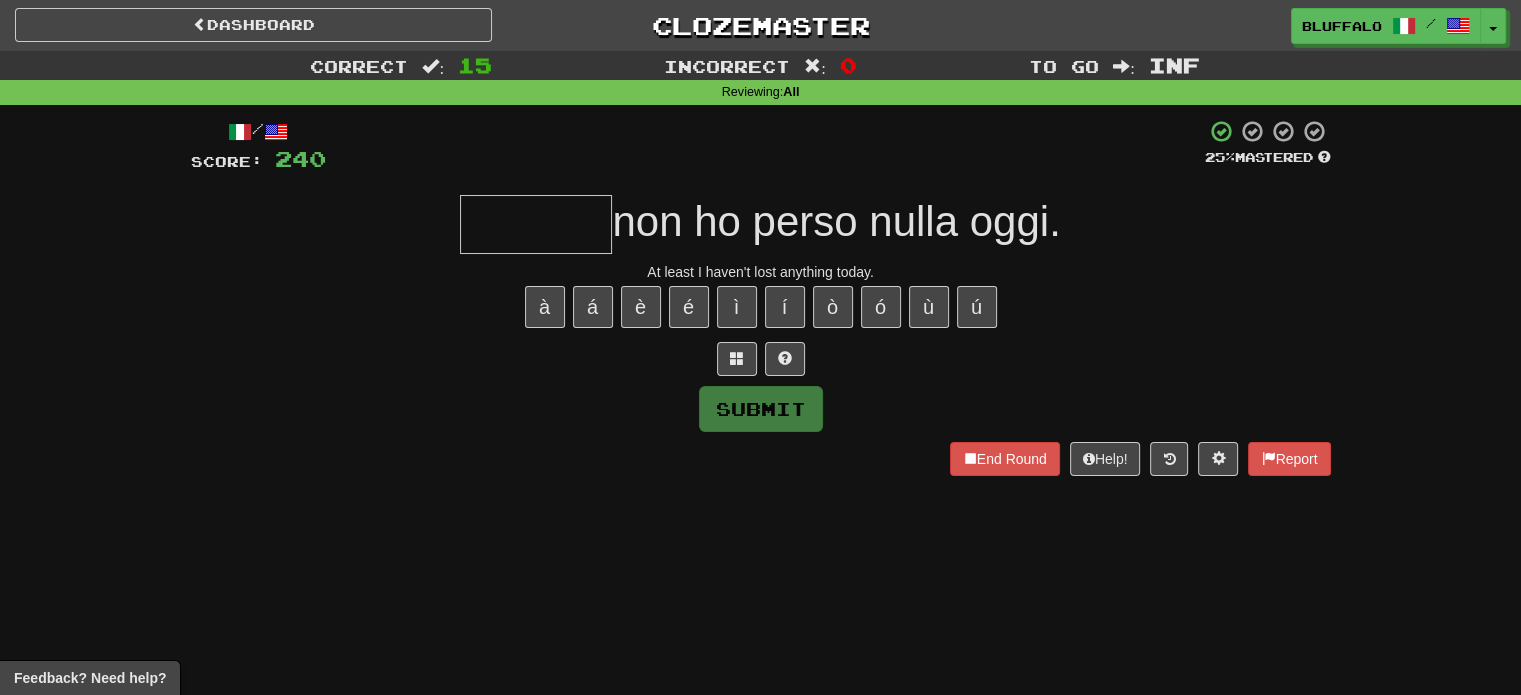 type on "*" 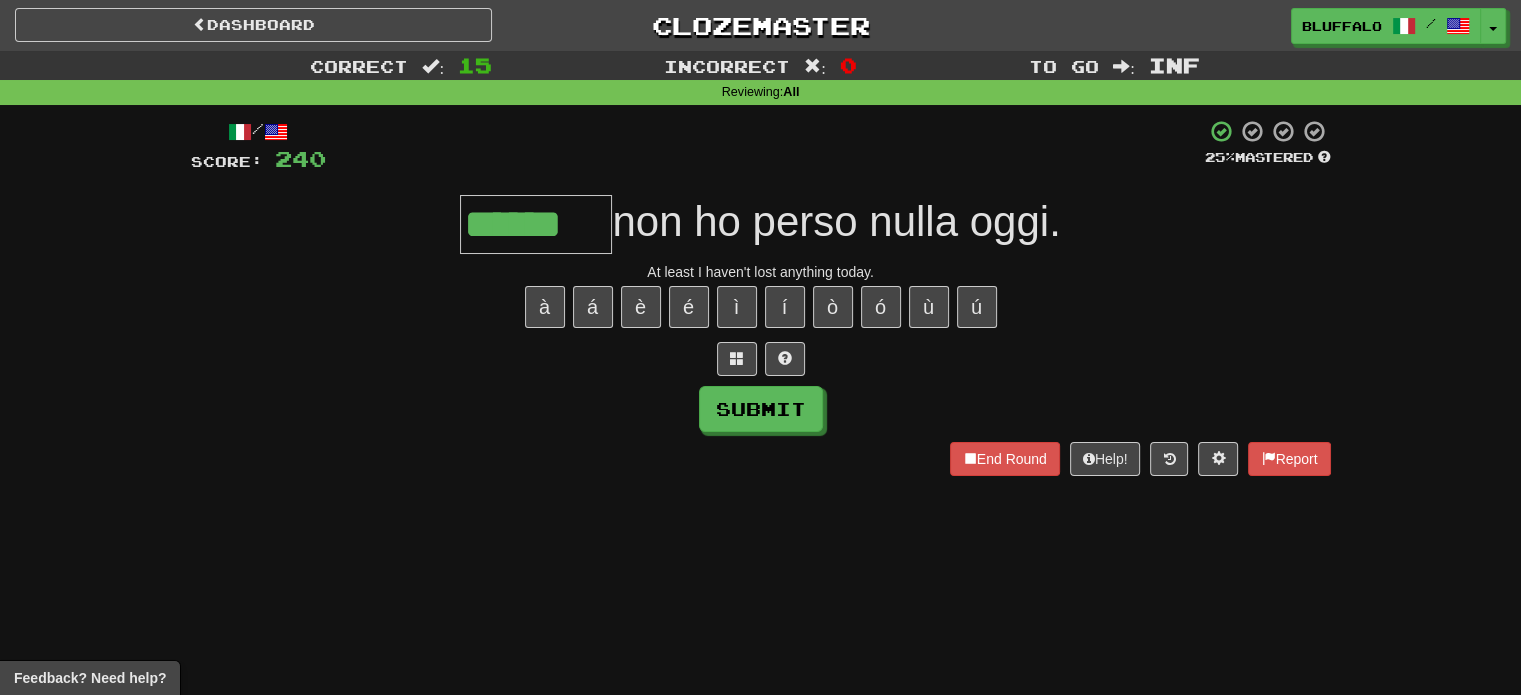 type on "******" 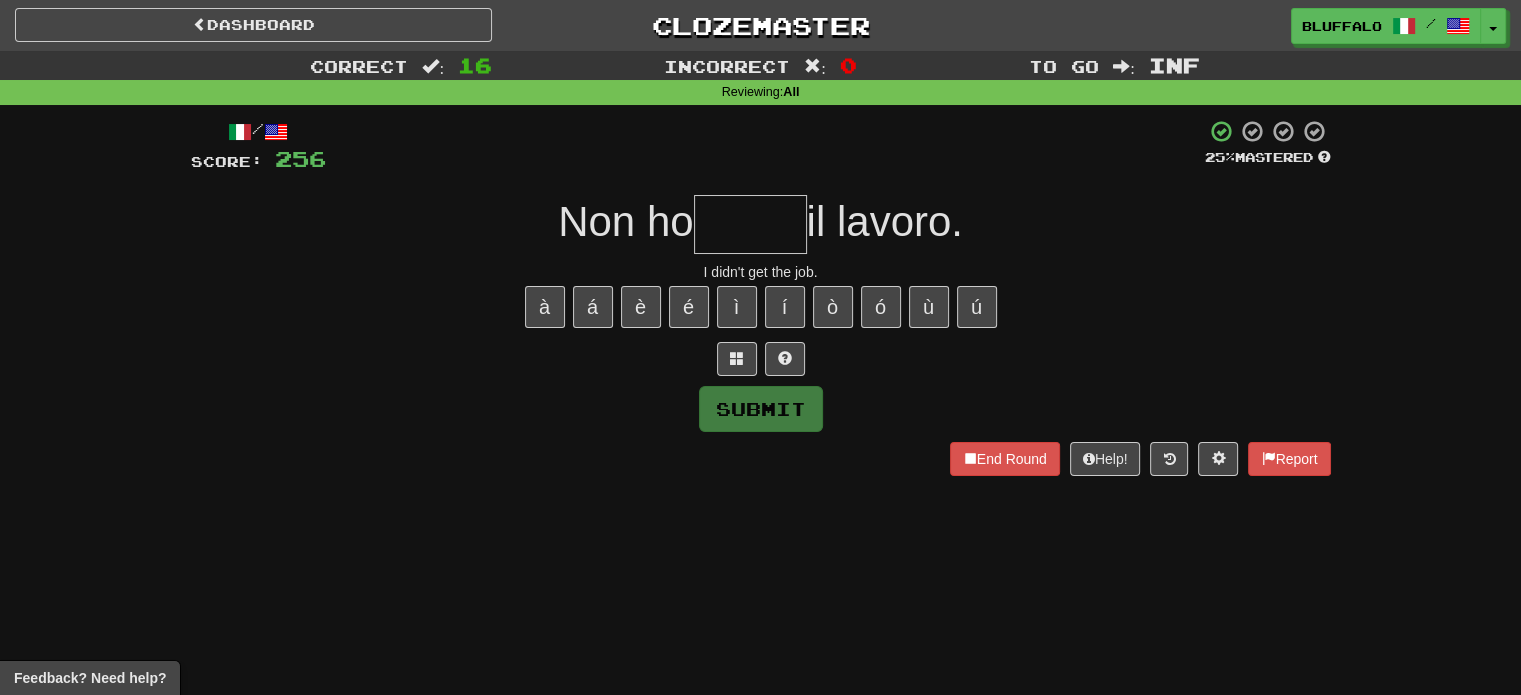 type on "*" 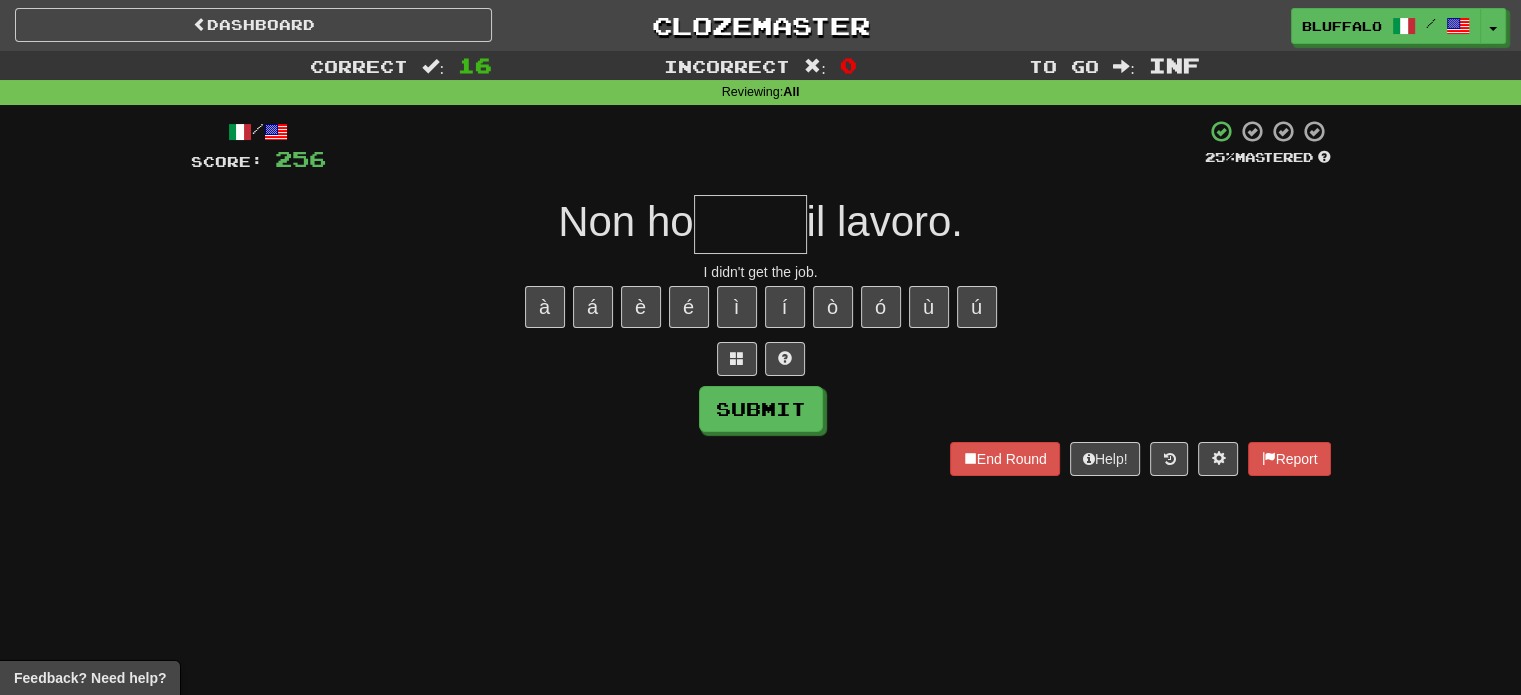 type on "*" 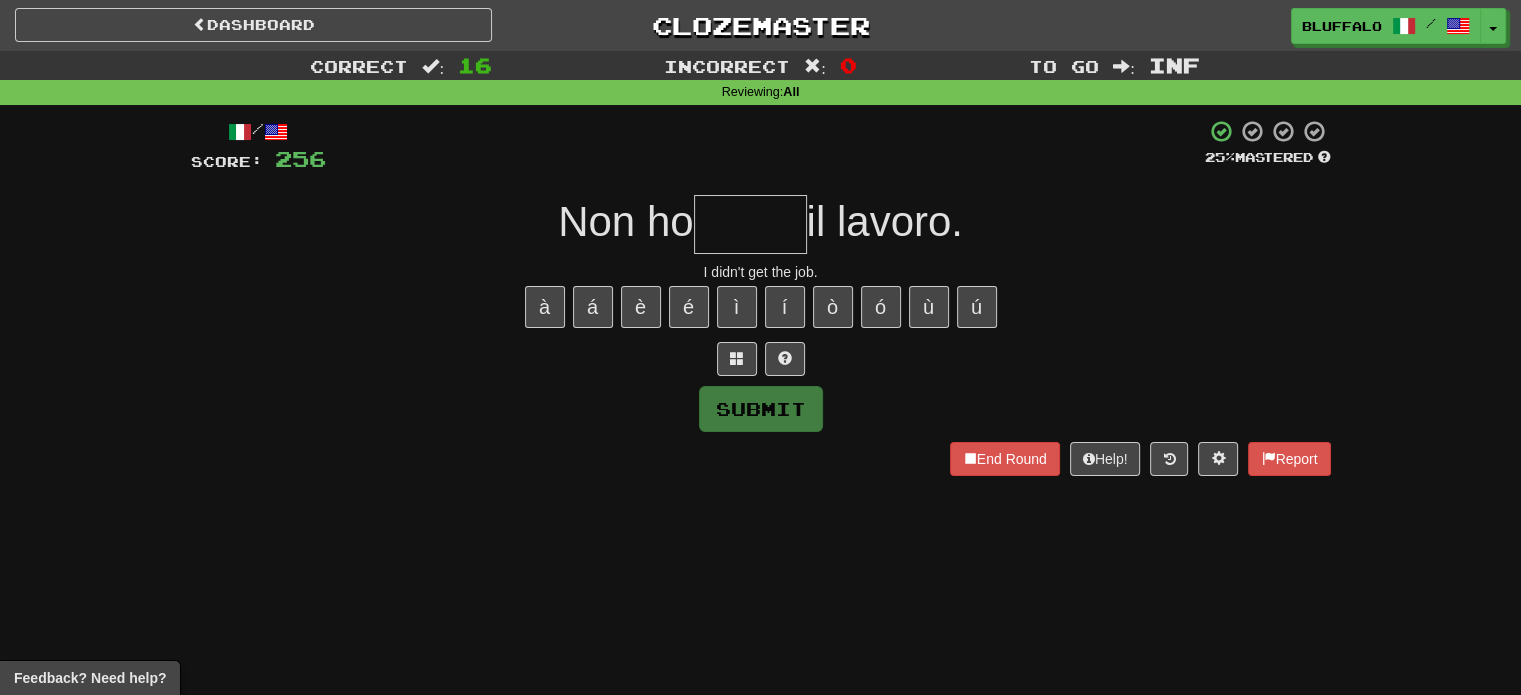 type on "*" 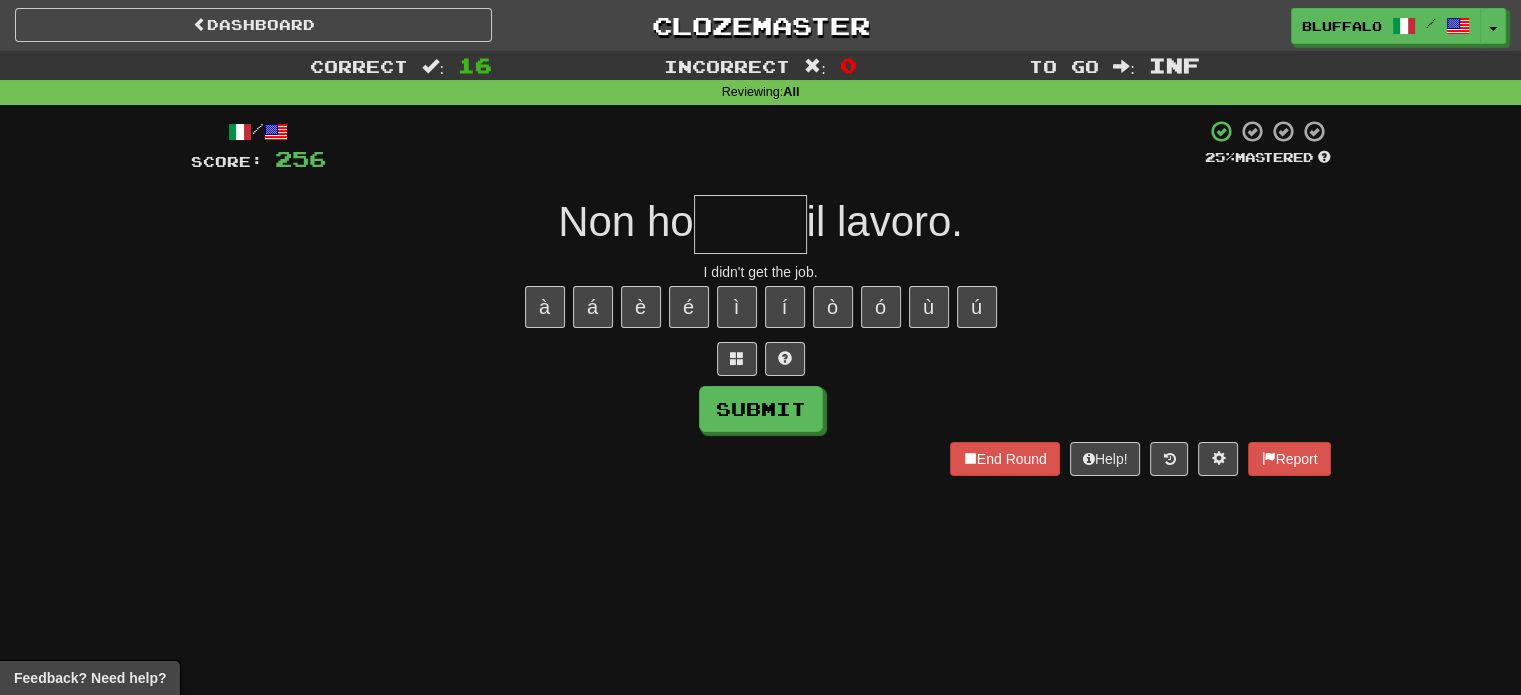 type on "*" 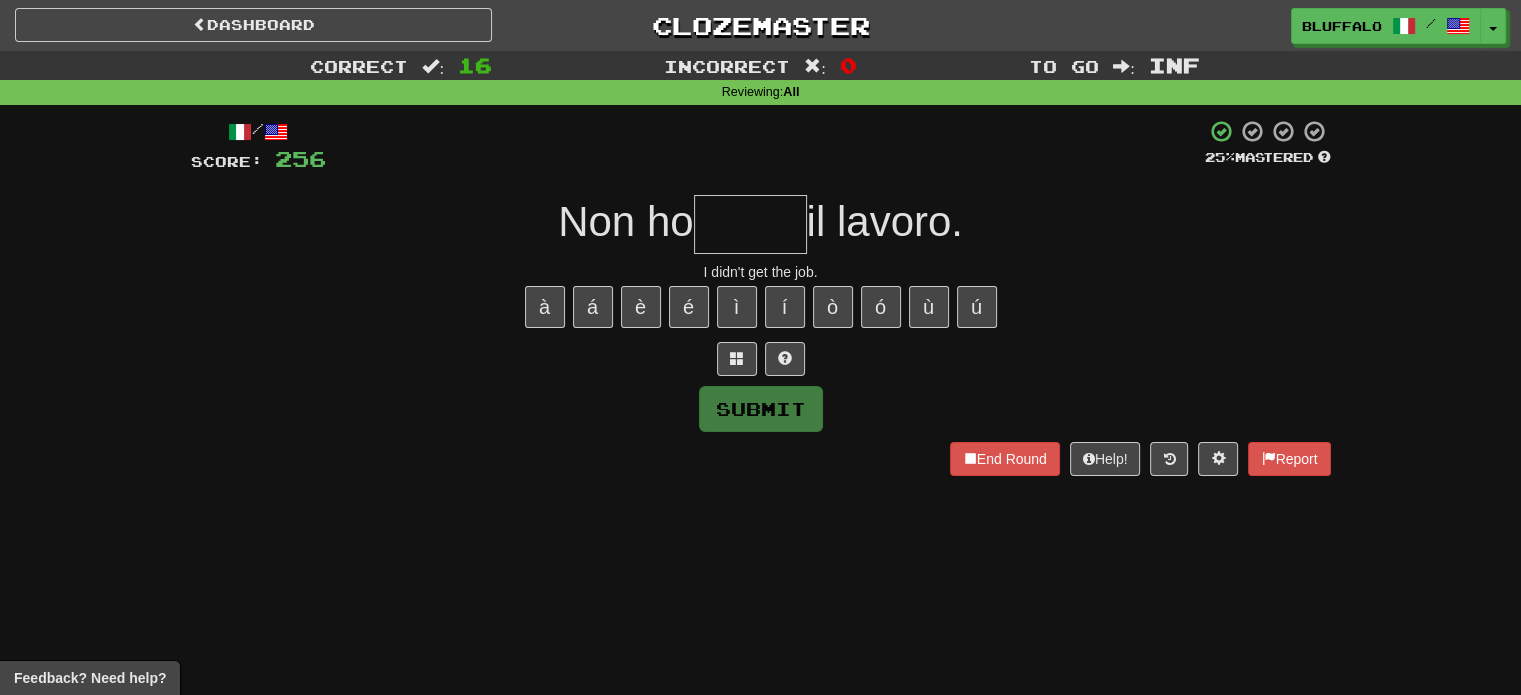 type on "*" 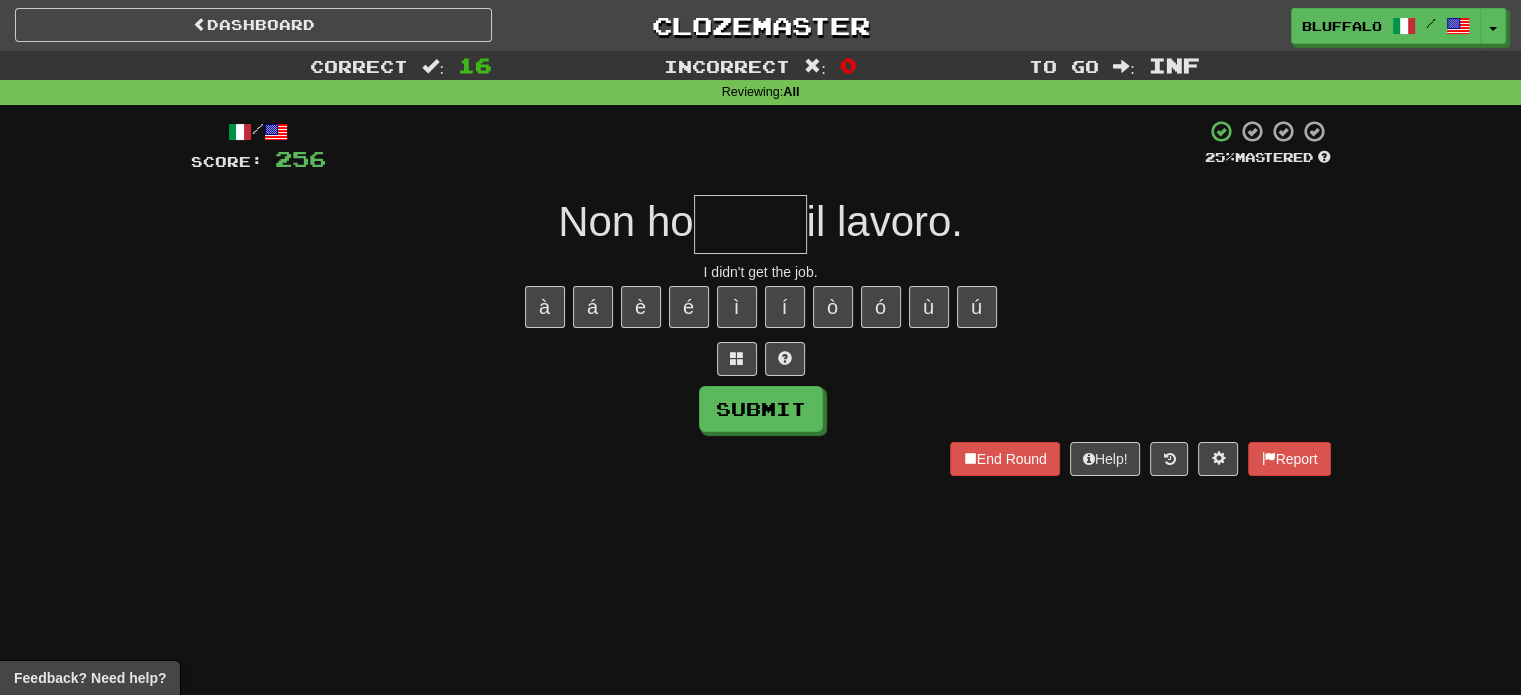 type on "*" 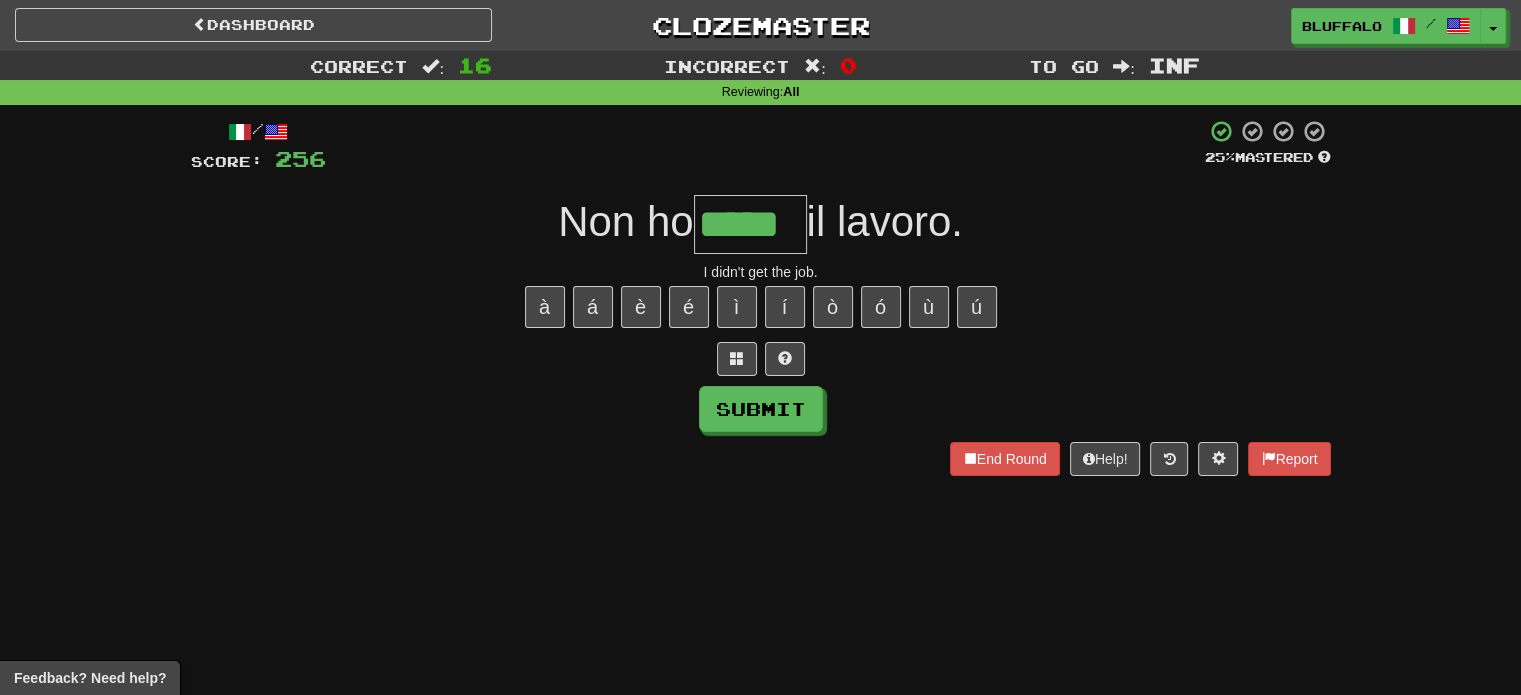 type on "*****" 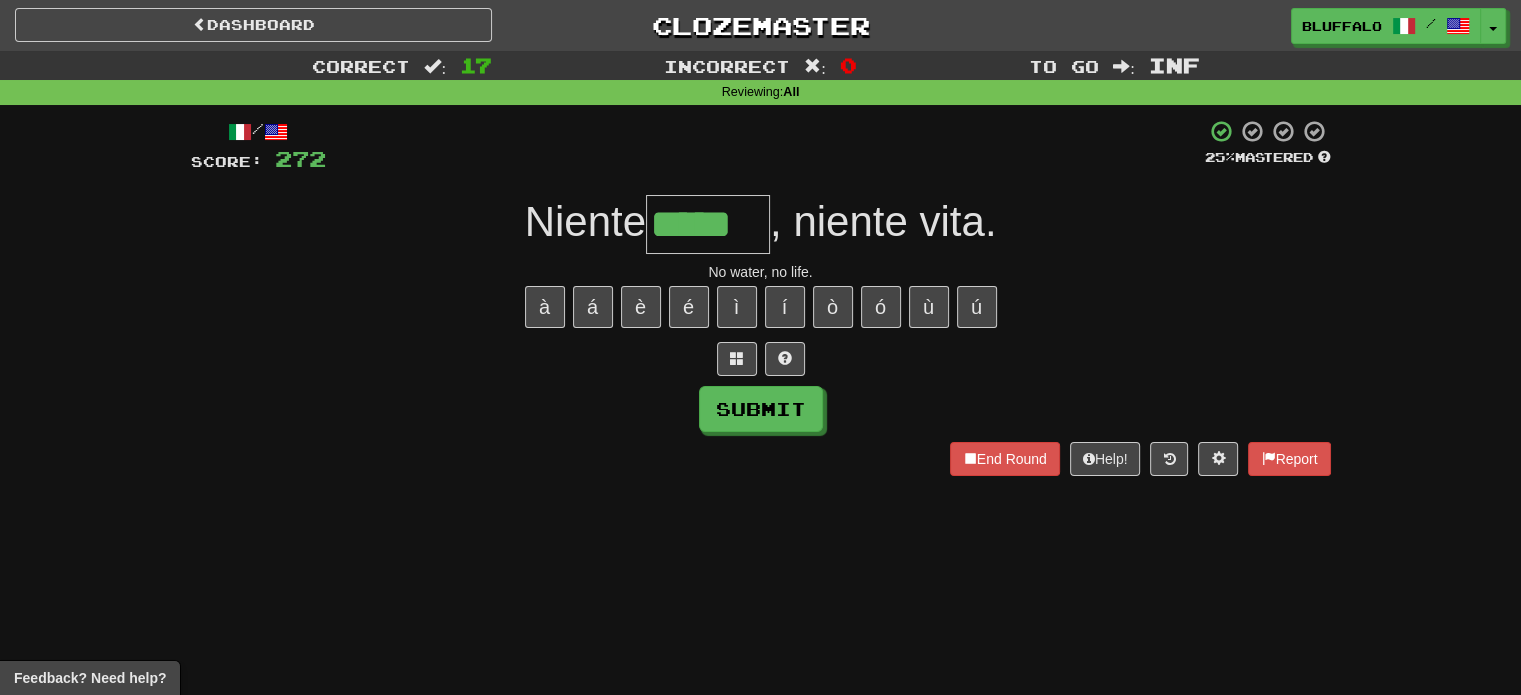 type on "*****" 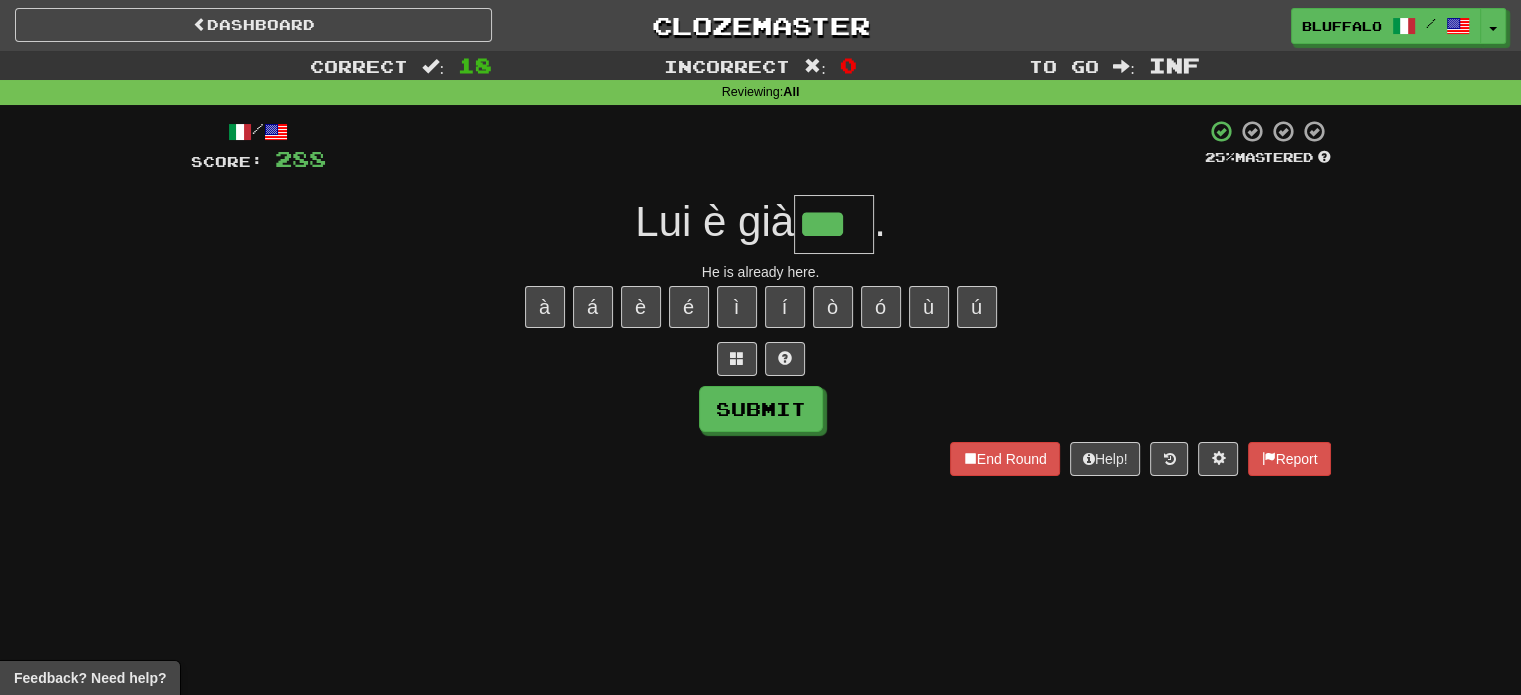 type on "***" 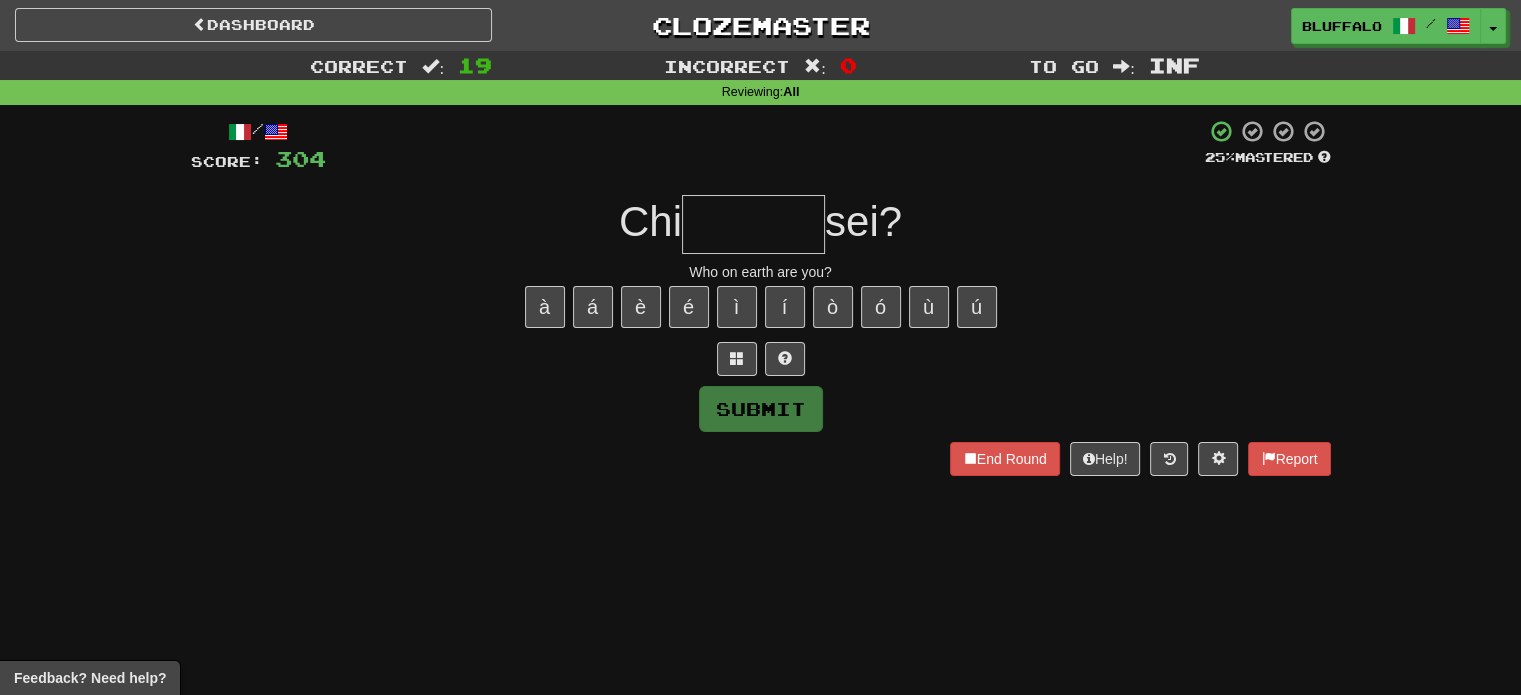 type on "*" 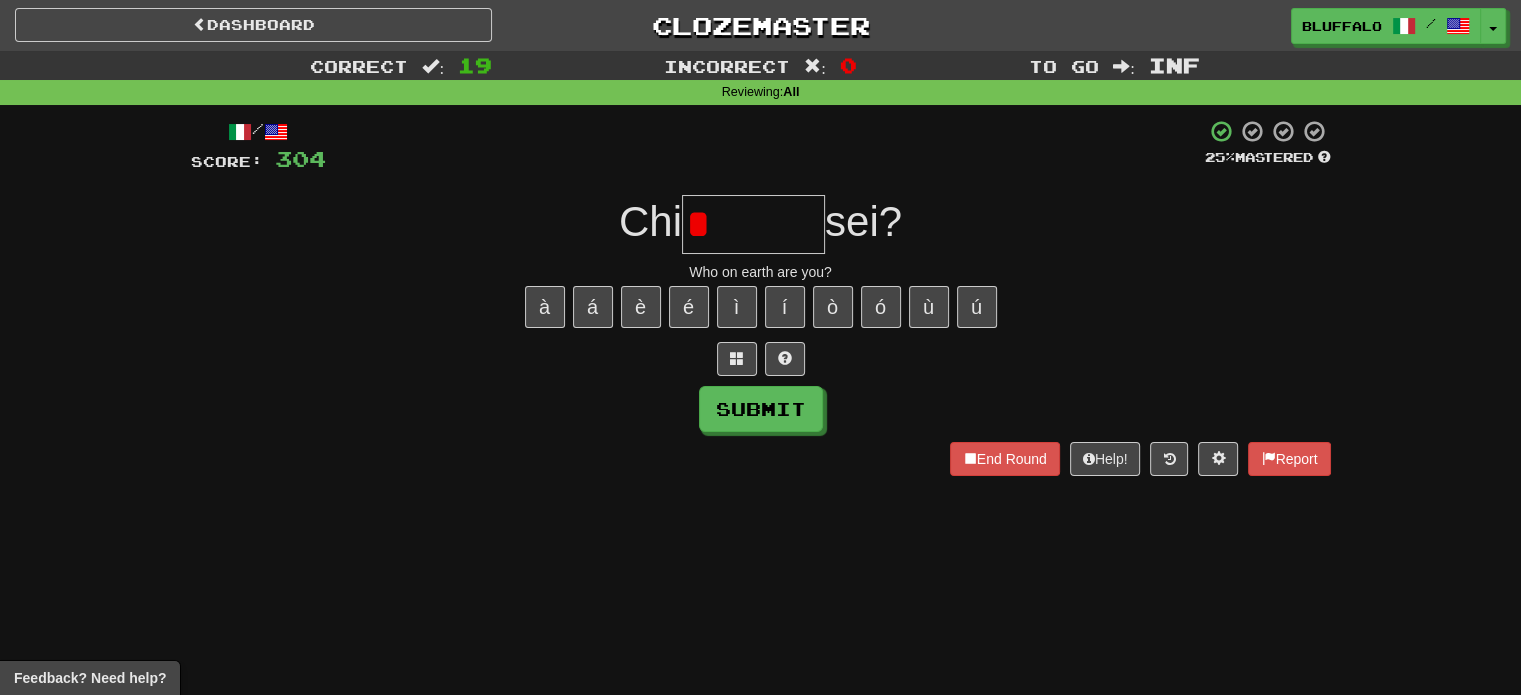 type 